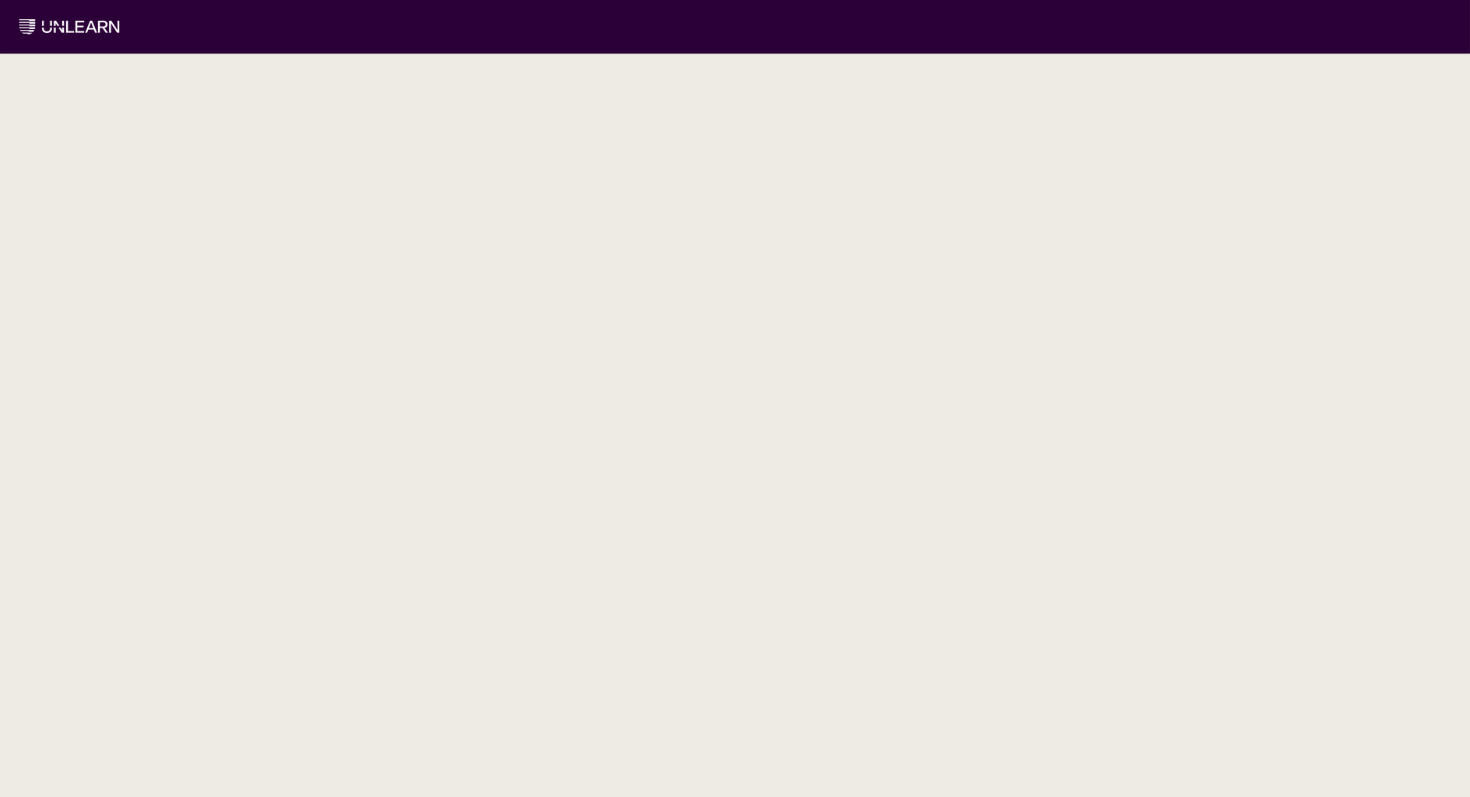 scroll, scrollTop: 0, scrollLeft: 0, axis: both 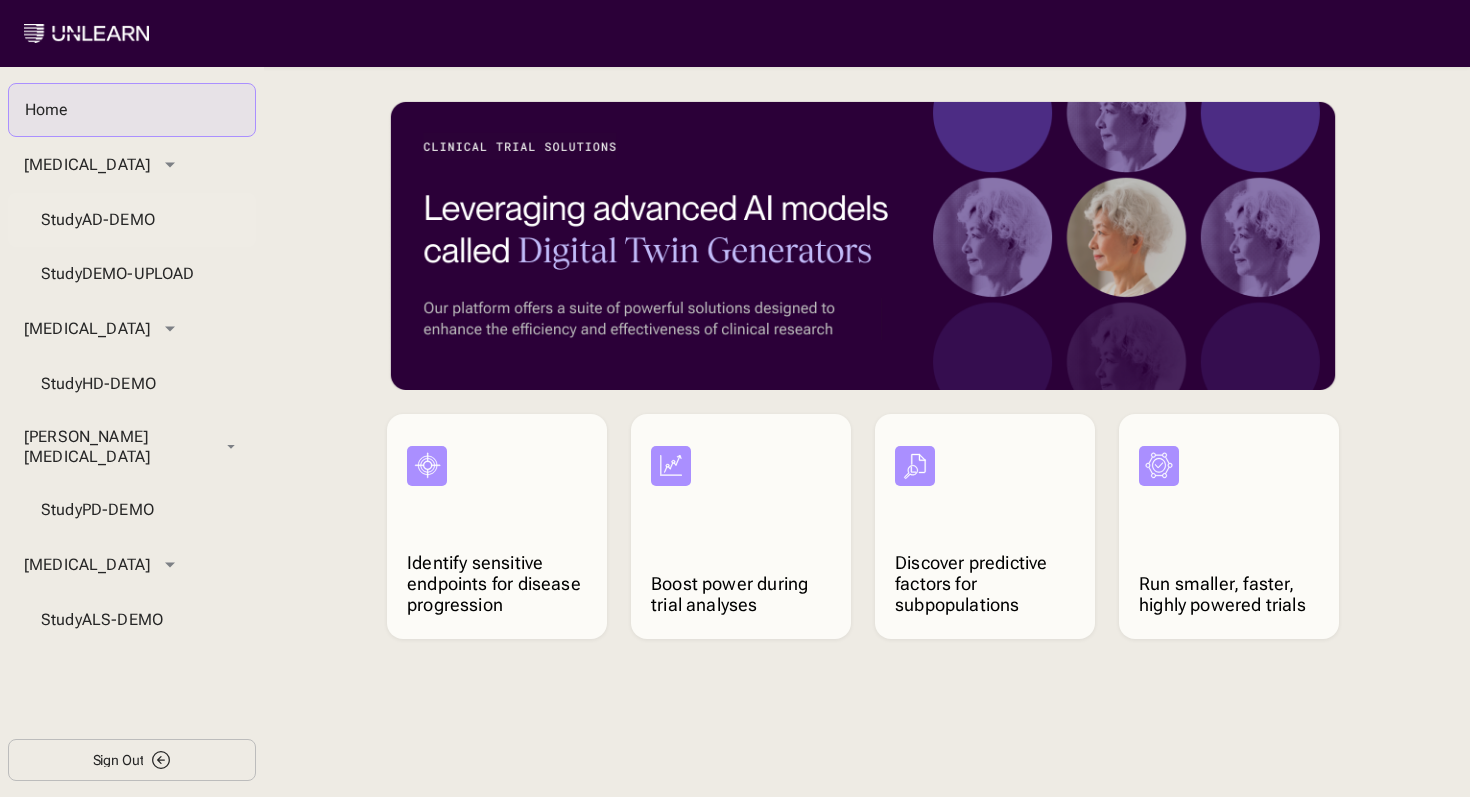 click on "Study  AD-DEMO" at bounding box center [132, 220] 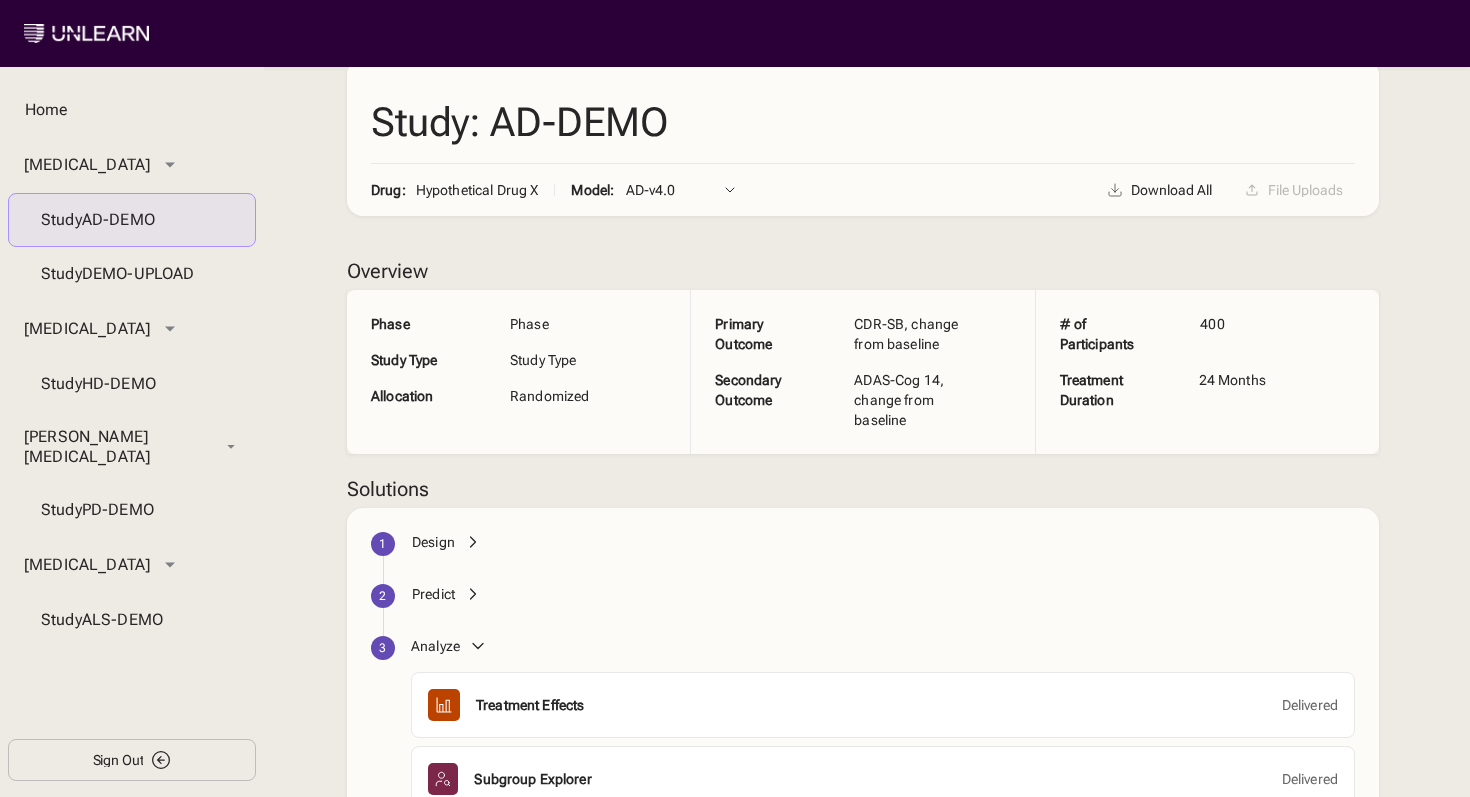 scroll, scrollTop: 0, scrollLeft: 0, axis: both 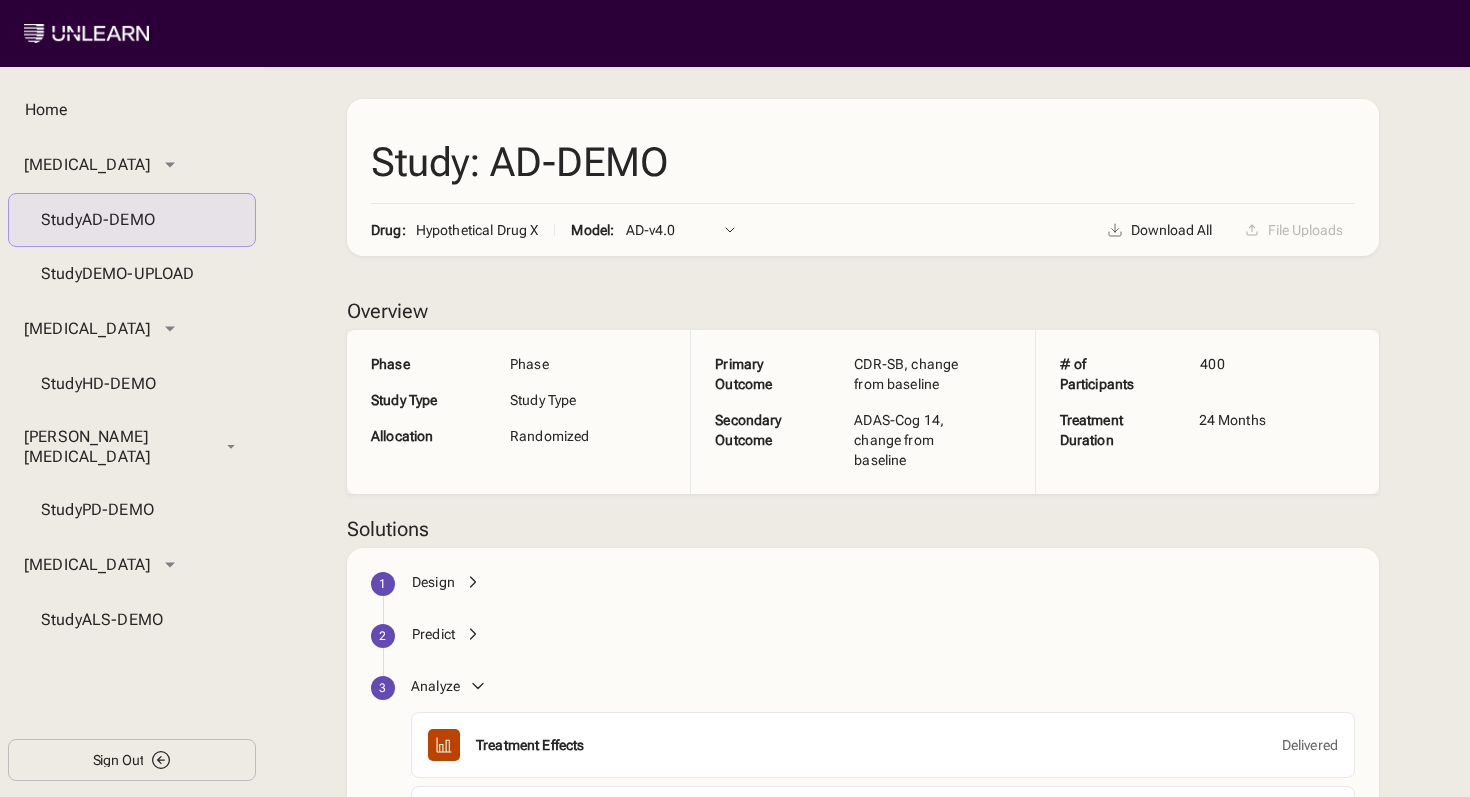 click 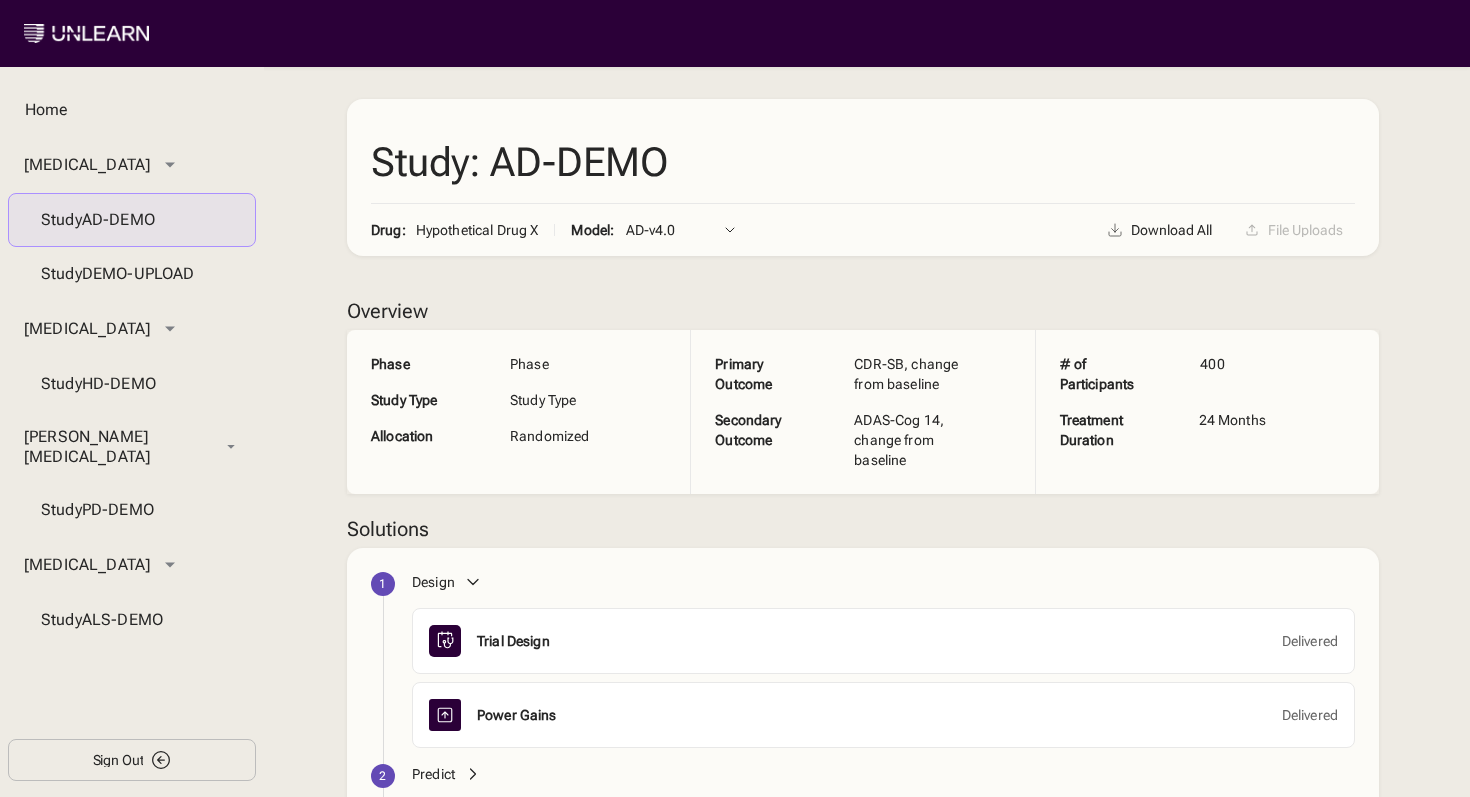 click 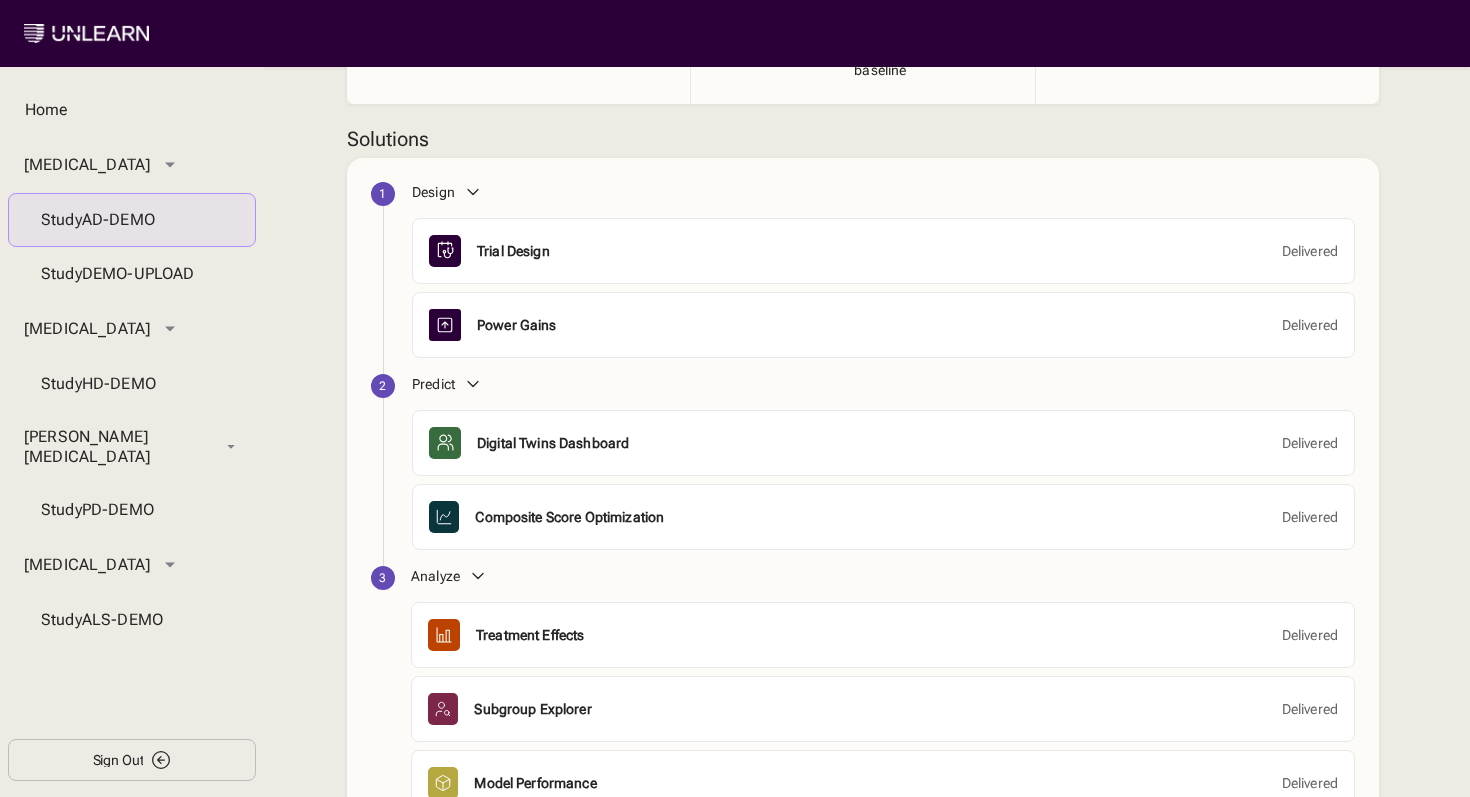 scroll, scrollTop: 430, scrollLeft: 0, axis: vertical 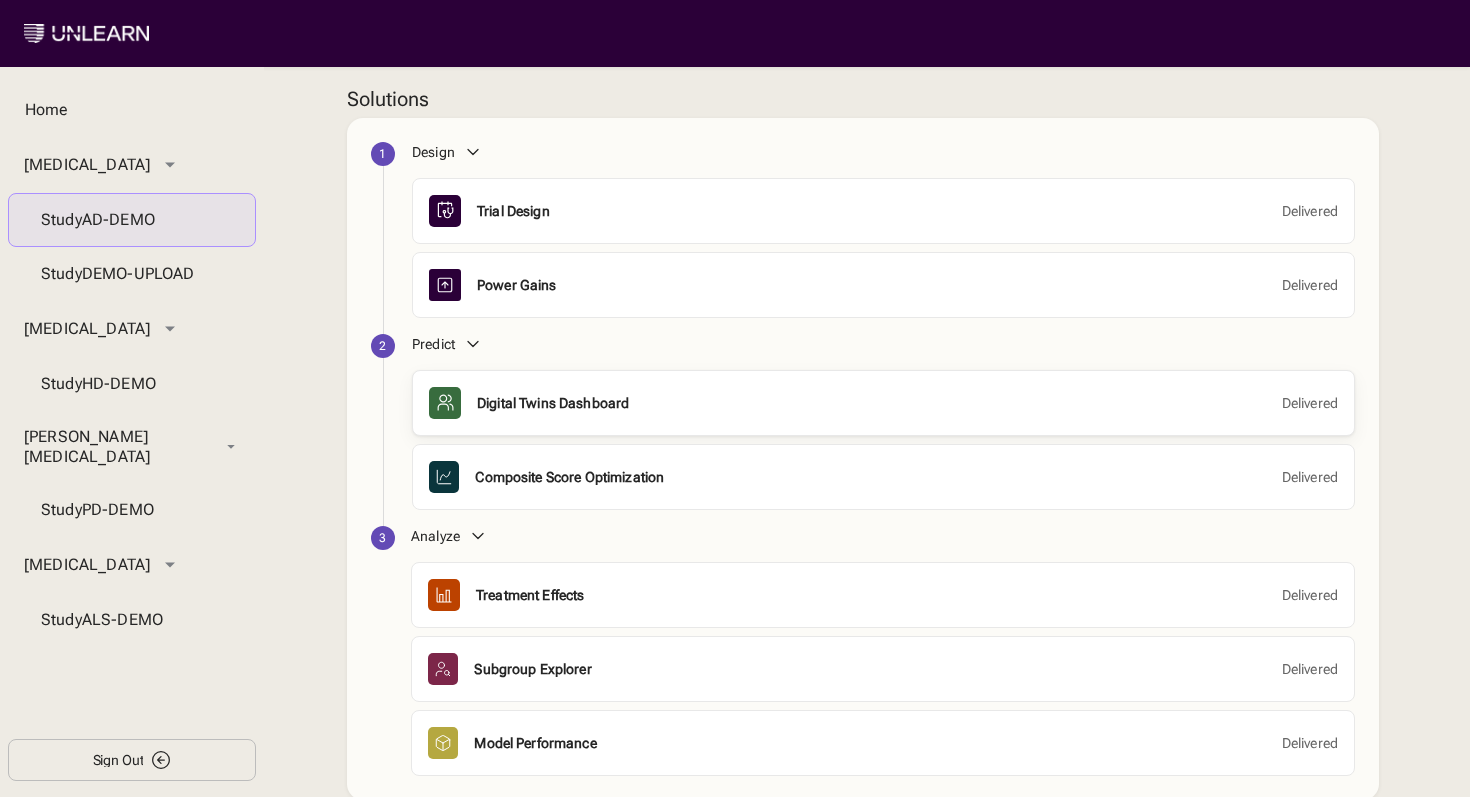 click on "Digital Twins Dashboard Delivered" at bounding box center (883, 403) 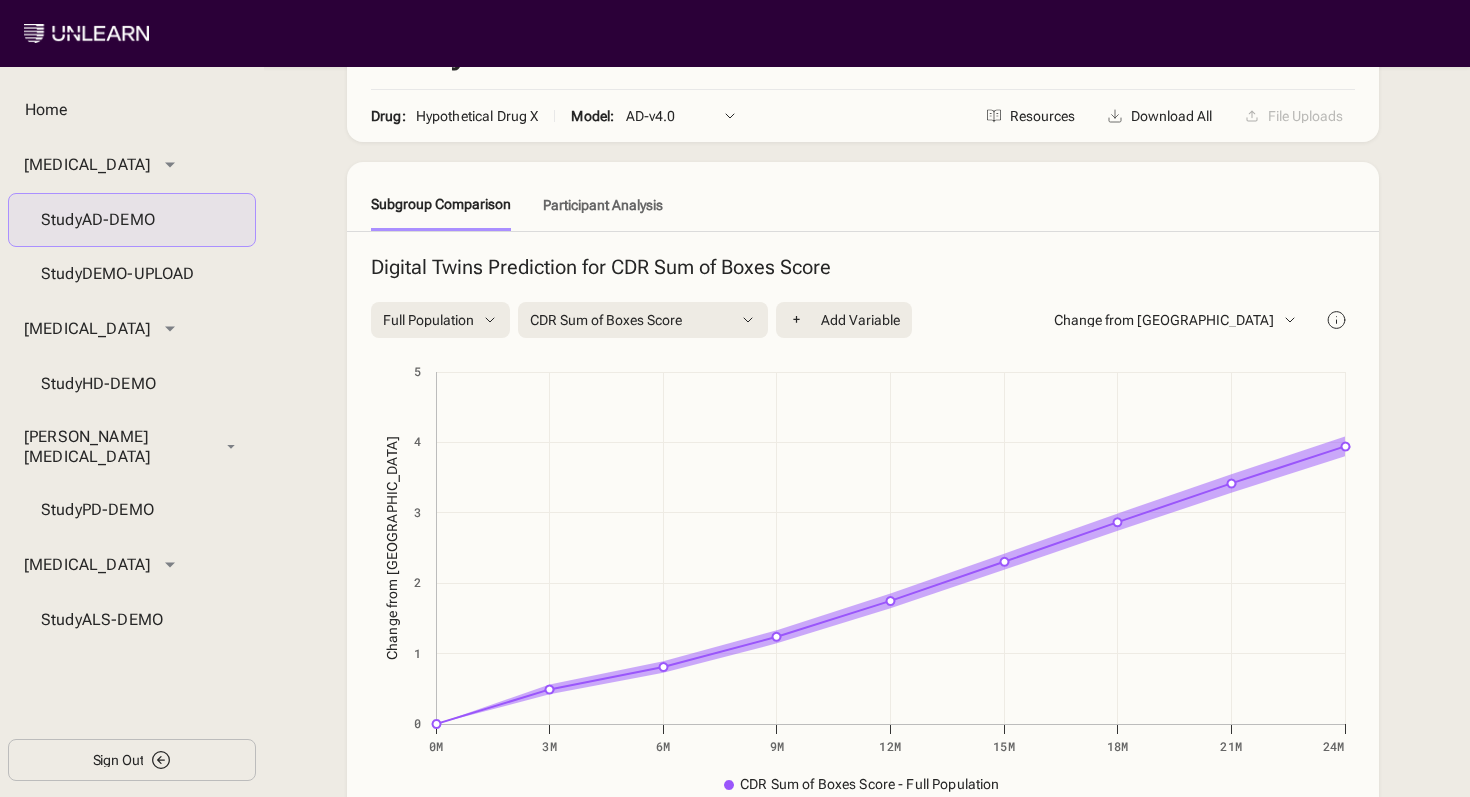 scroll, scrollTop: 192, scrollLeft: 0, axis: vertical 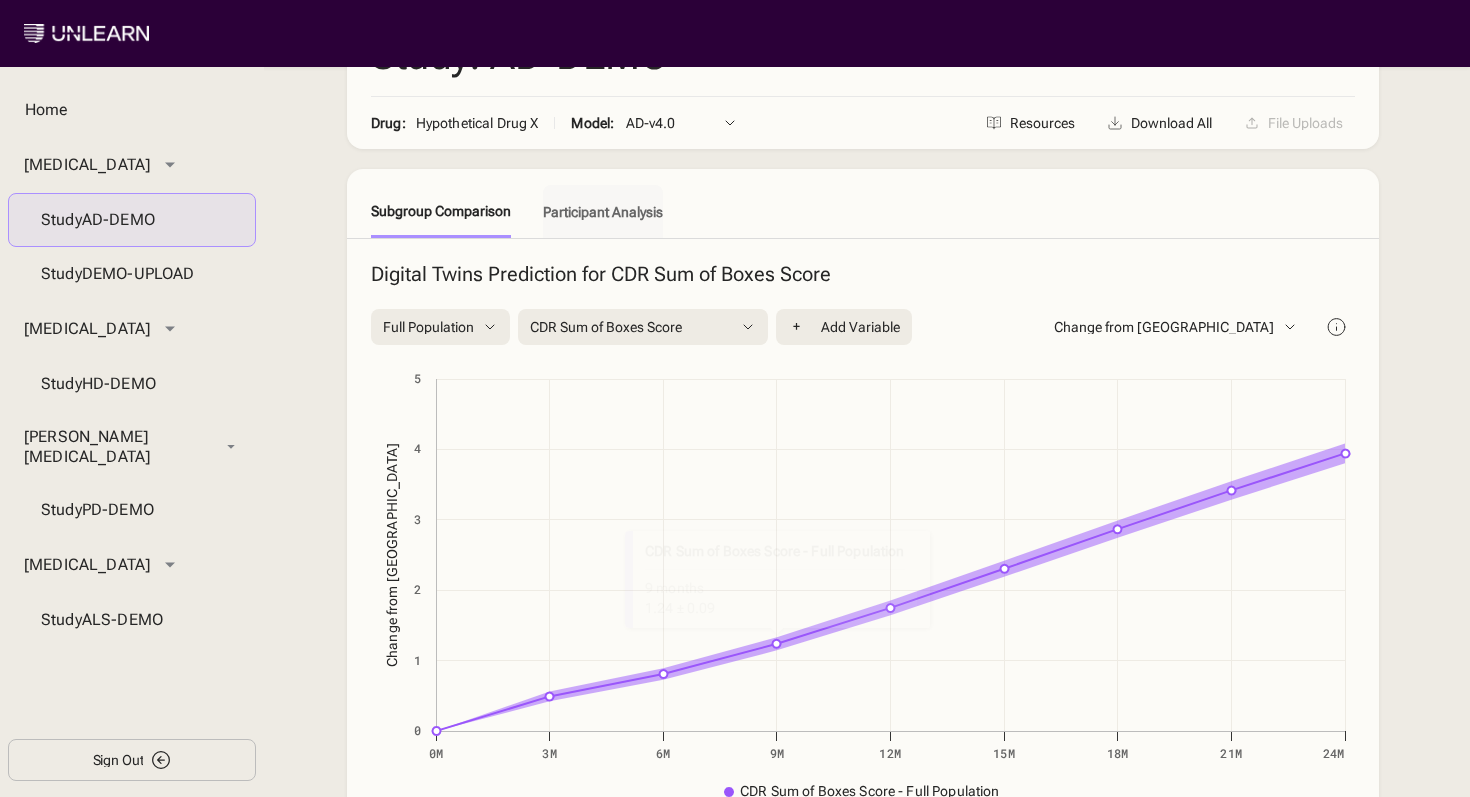 click on "Participant Analysis" at bounding box center [603, 211] 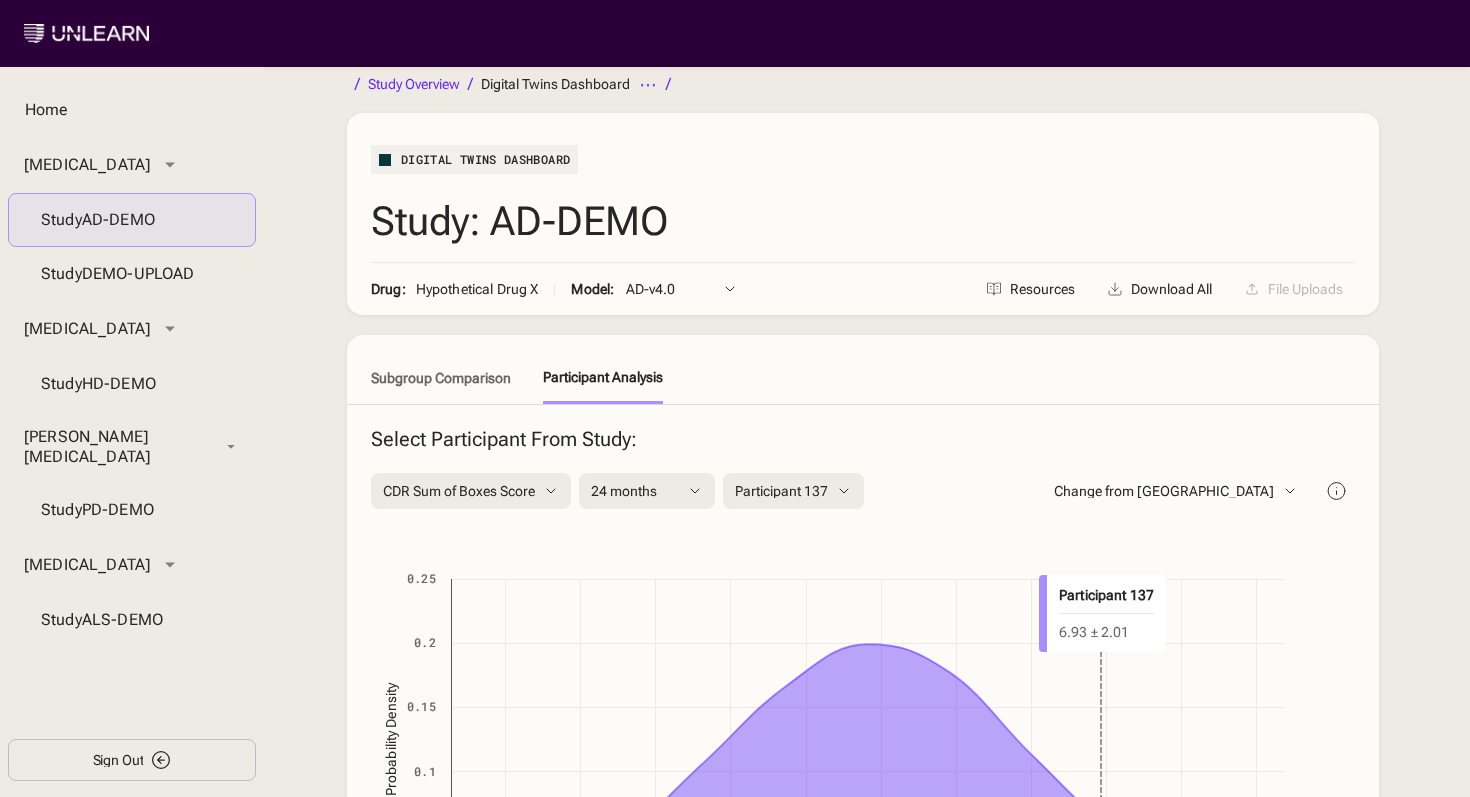 scroll, scrollTop: 0, scrollLeft: 0, axis: both 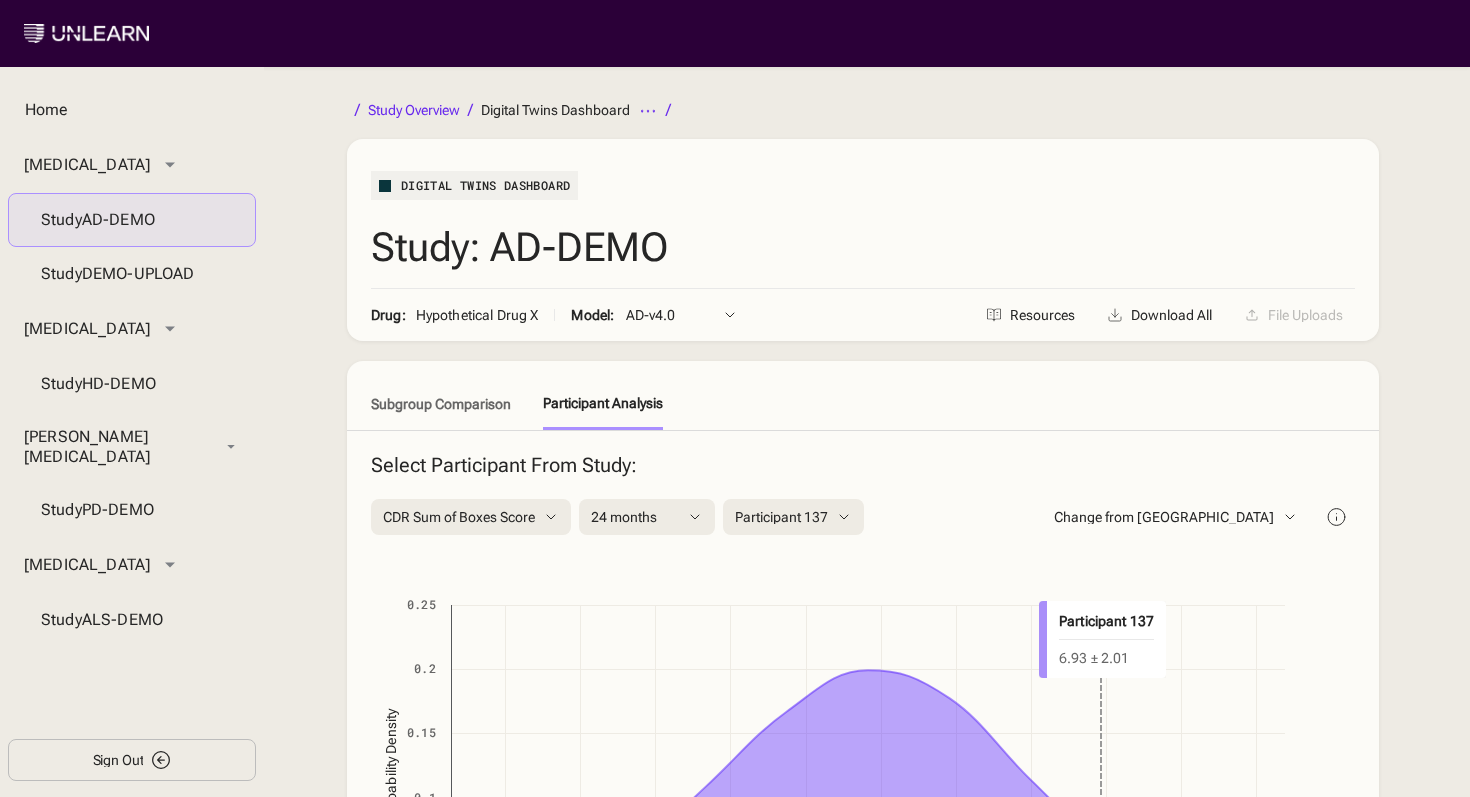 click 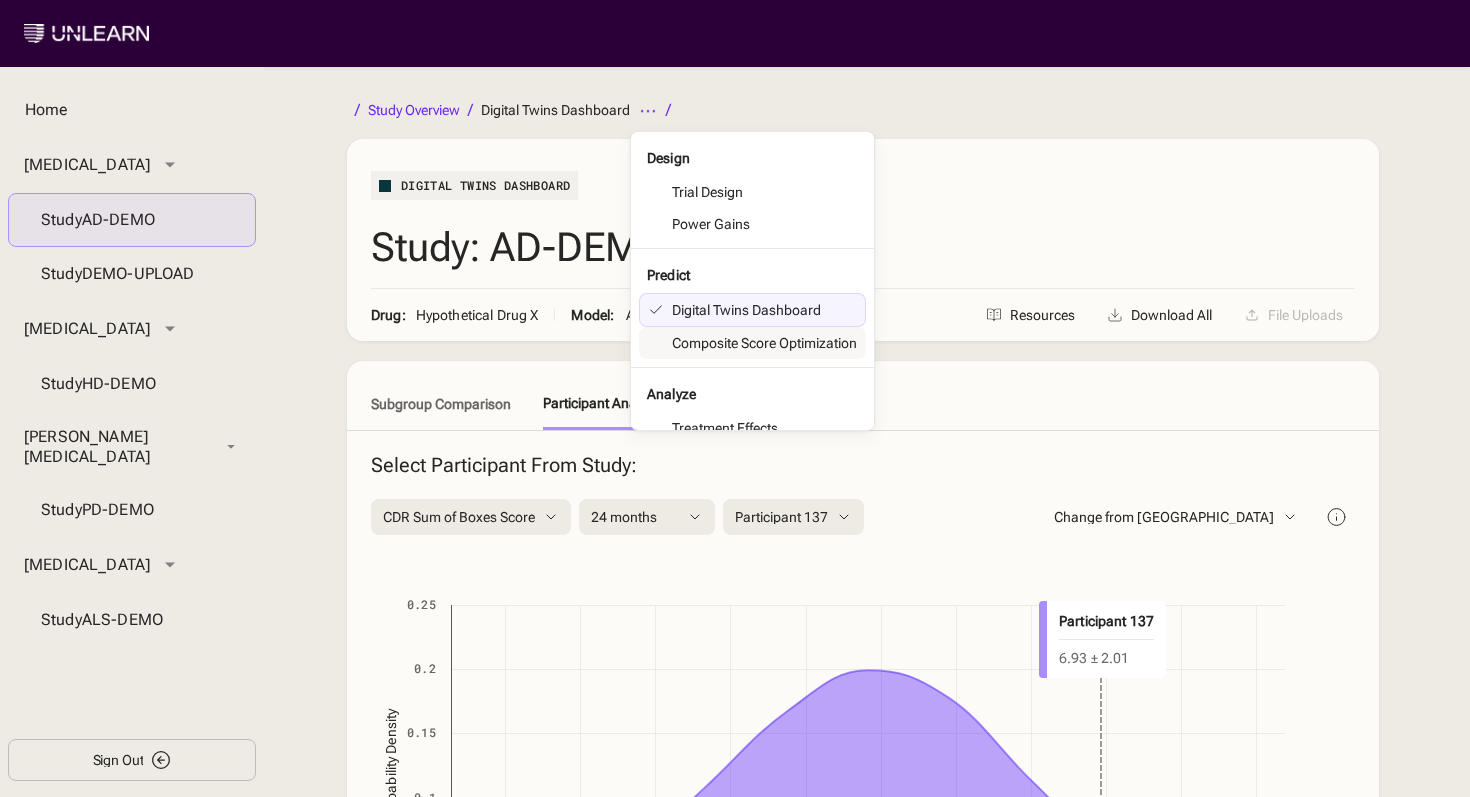 scroll, scrollTop: 66, scrollLeft: 0, axis: vertical 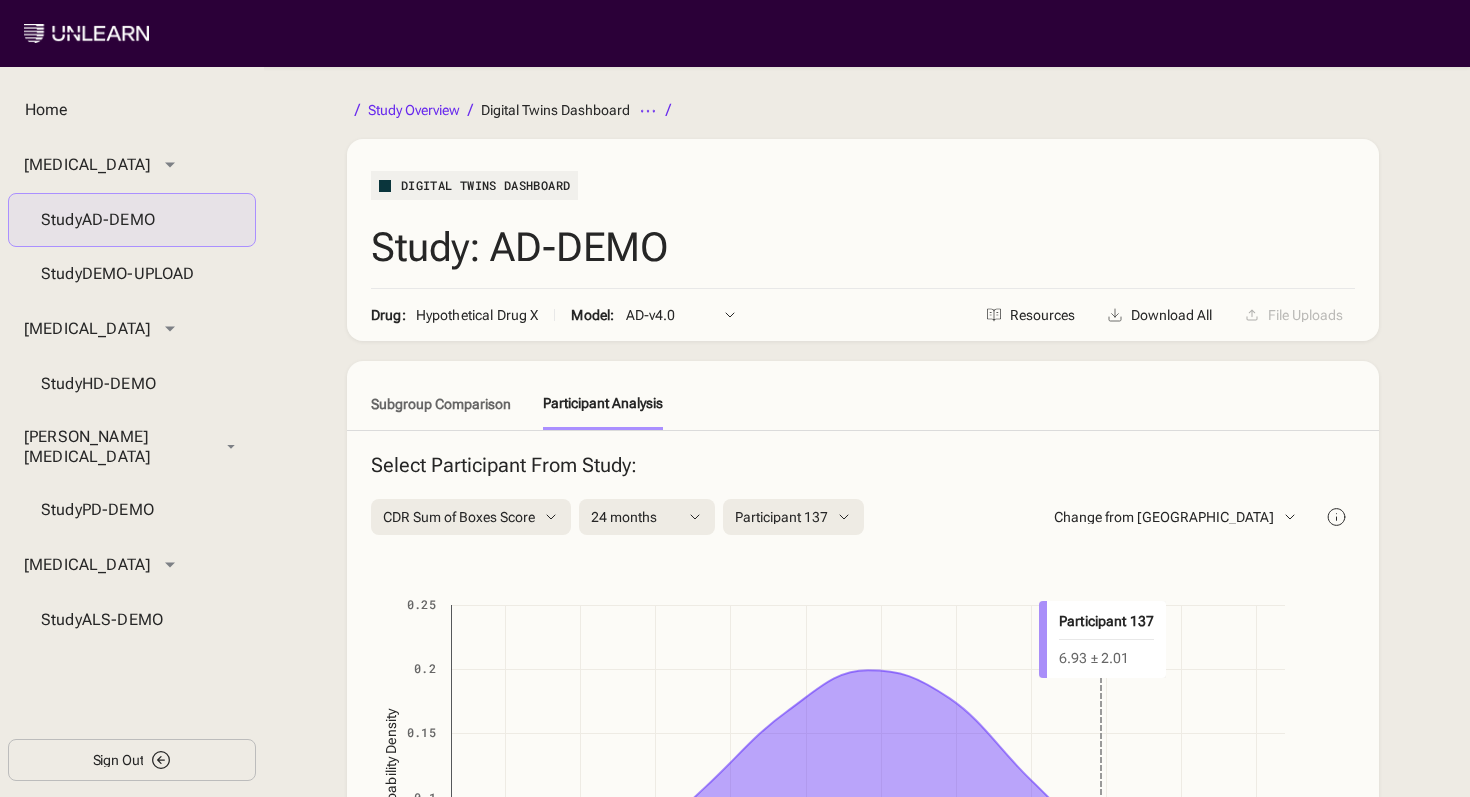 click on "Study Overview Digital Twins Dashboard Design Trial Design Power Gains Predict Digital Twins Dashboard Composite Score Optimization Analyze Treatment Effects Subgroup Explorer Model Performance / Digital Twins Dashboard Study: AD-DEMO Drug:   Hypothetical Drug X Model:  AD-v4.0 AD-v4.0 Resources Download All File Uploads" at bounding box center [863, 216] 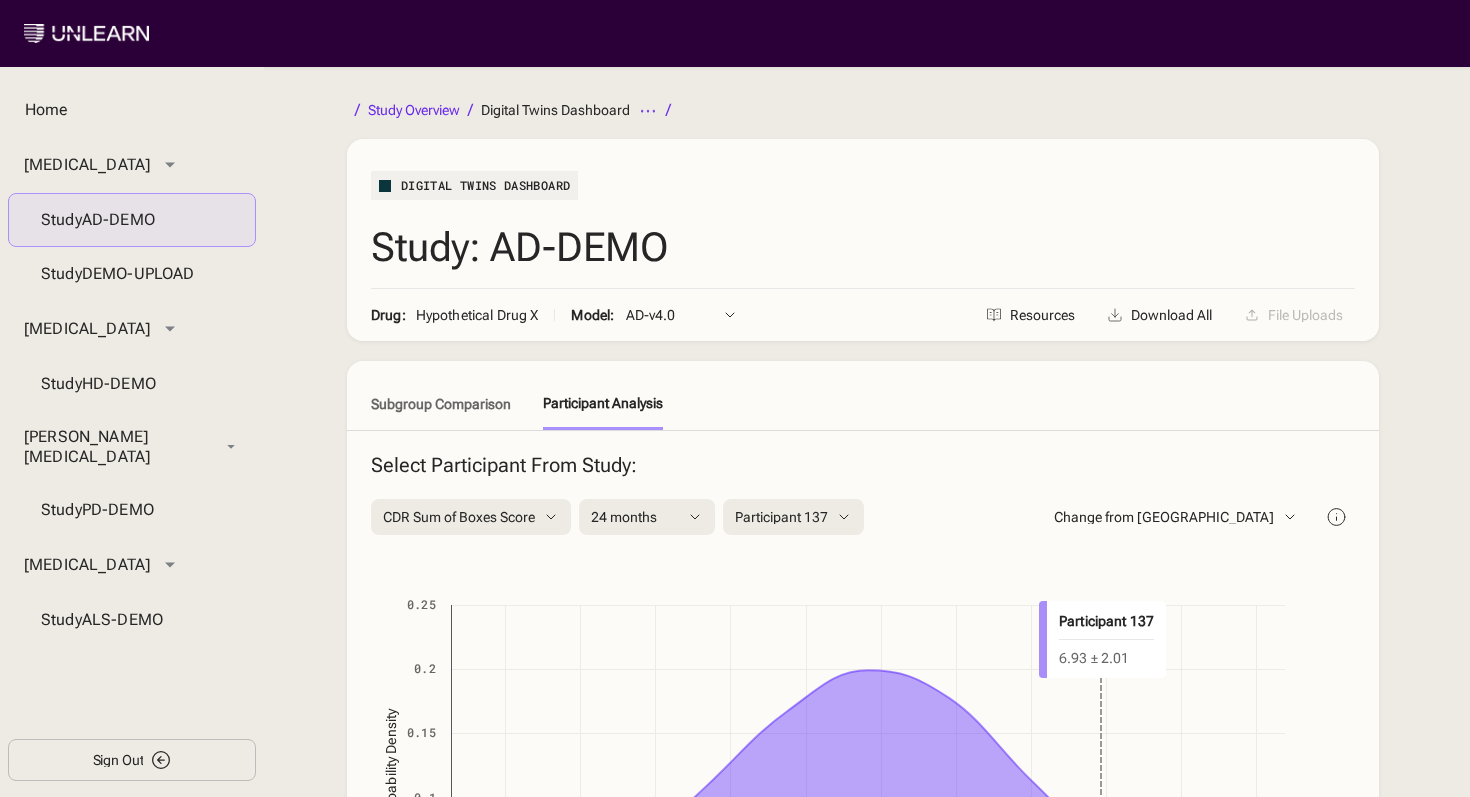 scroll, scrollTop: 25, scrollLeft: 0, axis: vertical 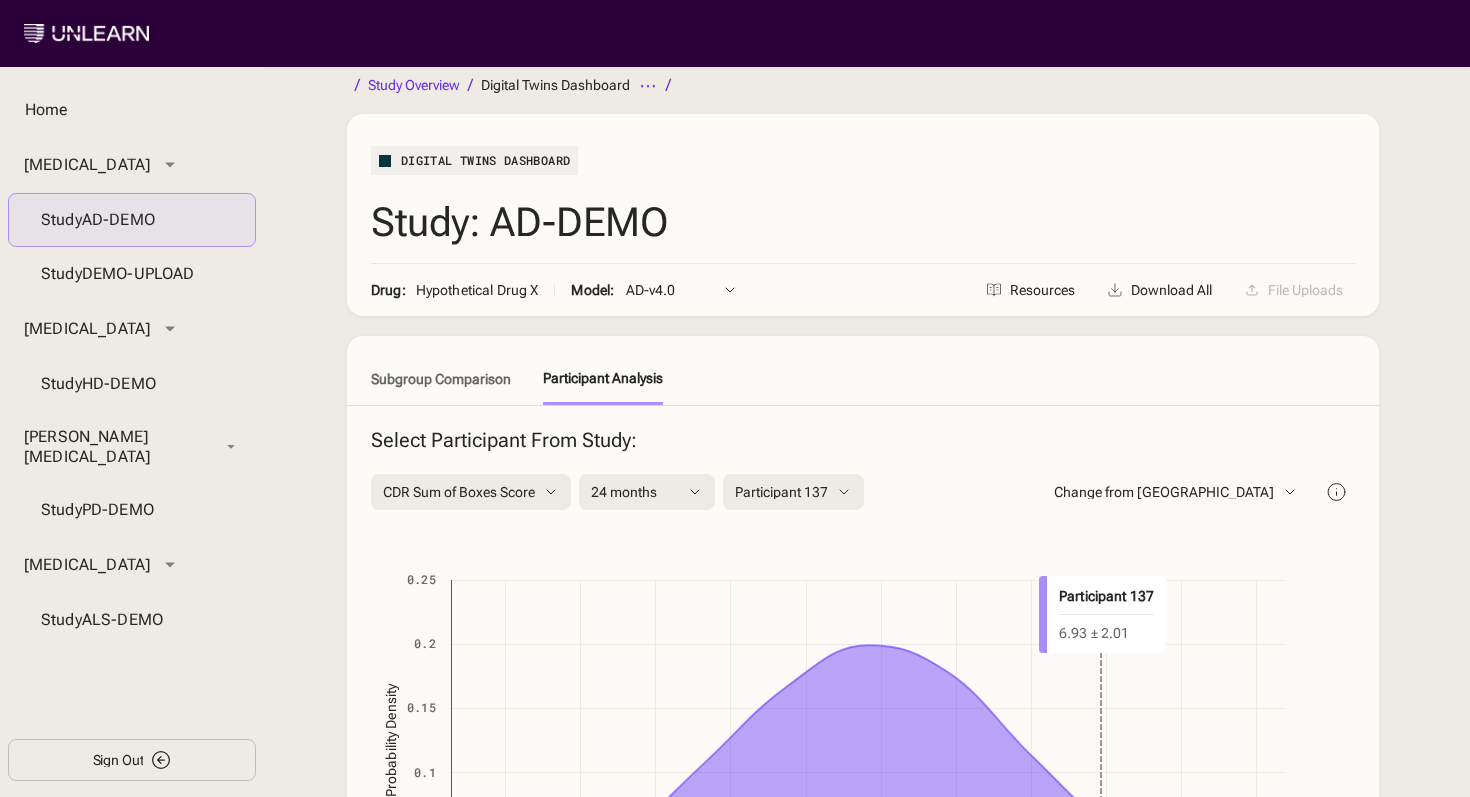 click on "Study  DEMO-UPLOAD" at bounding box center [132, 274] 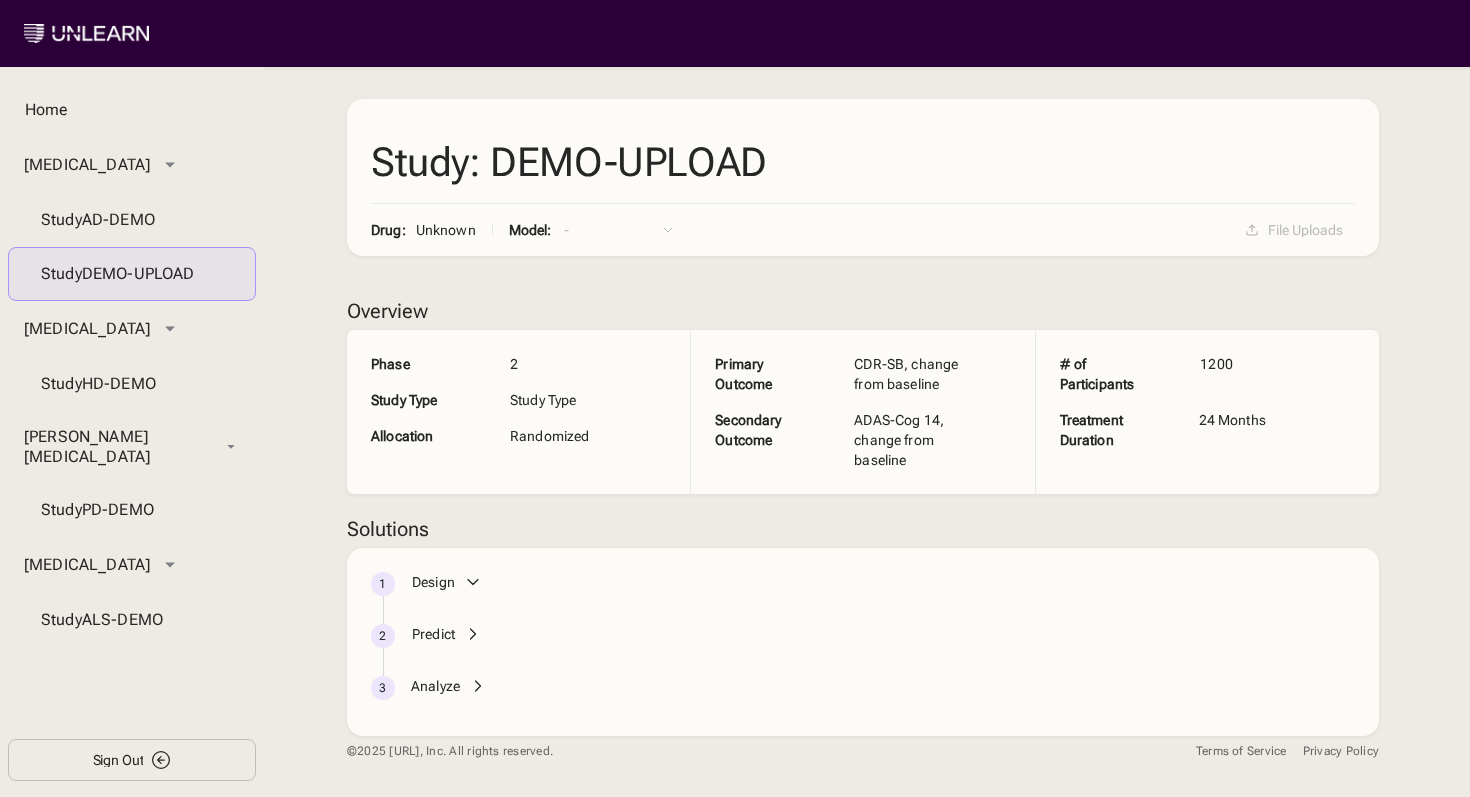 click 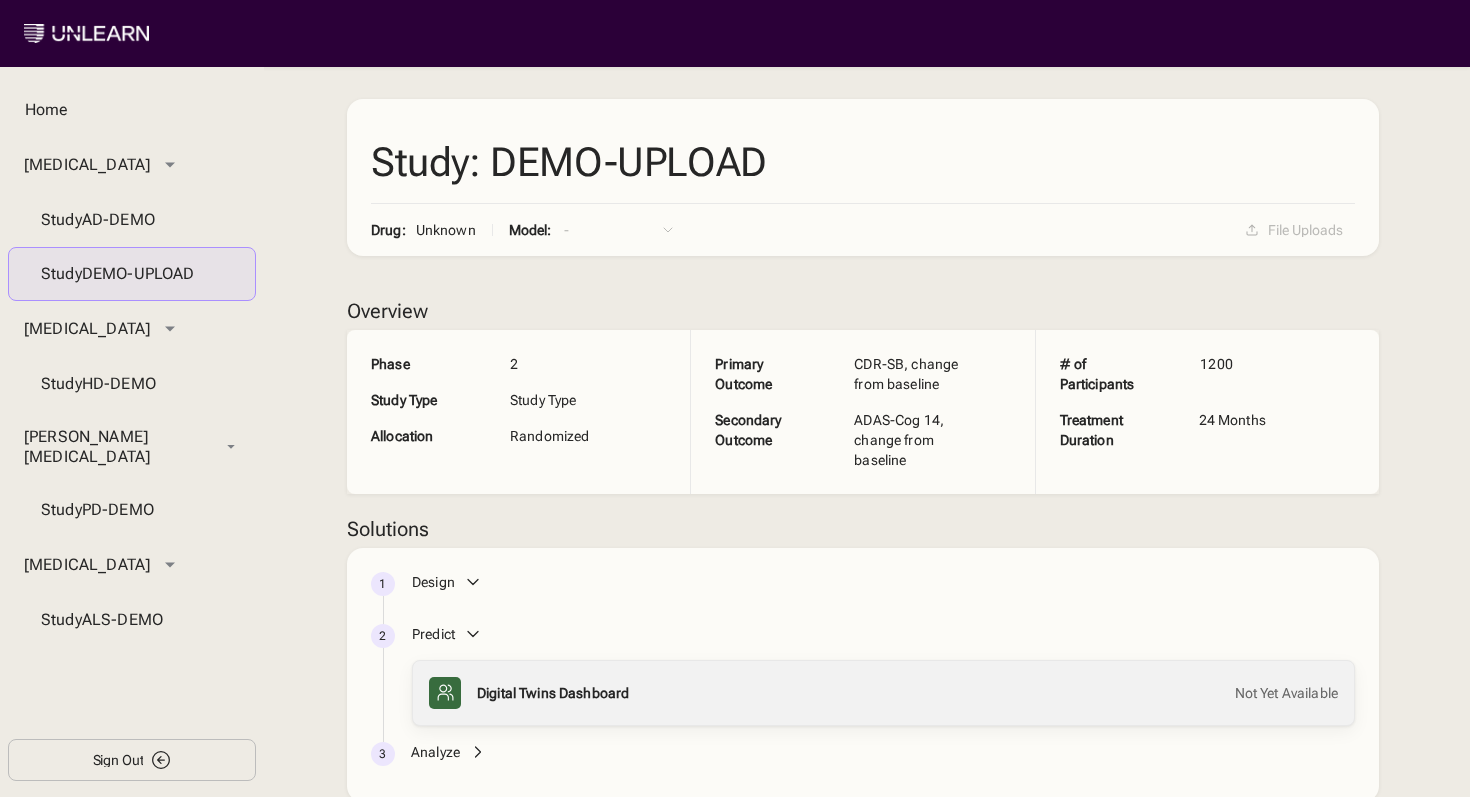 click on "Digital Twins Dashboard" at bounding box center (553, 693) 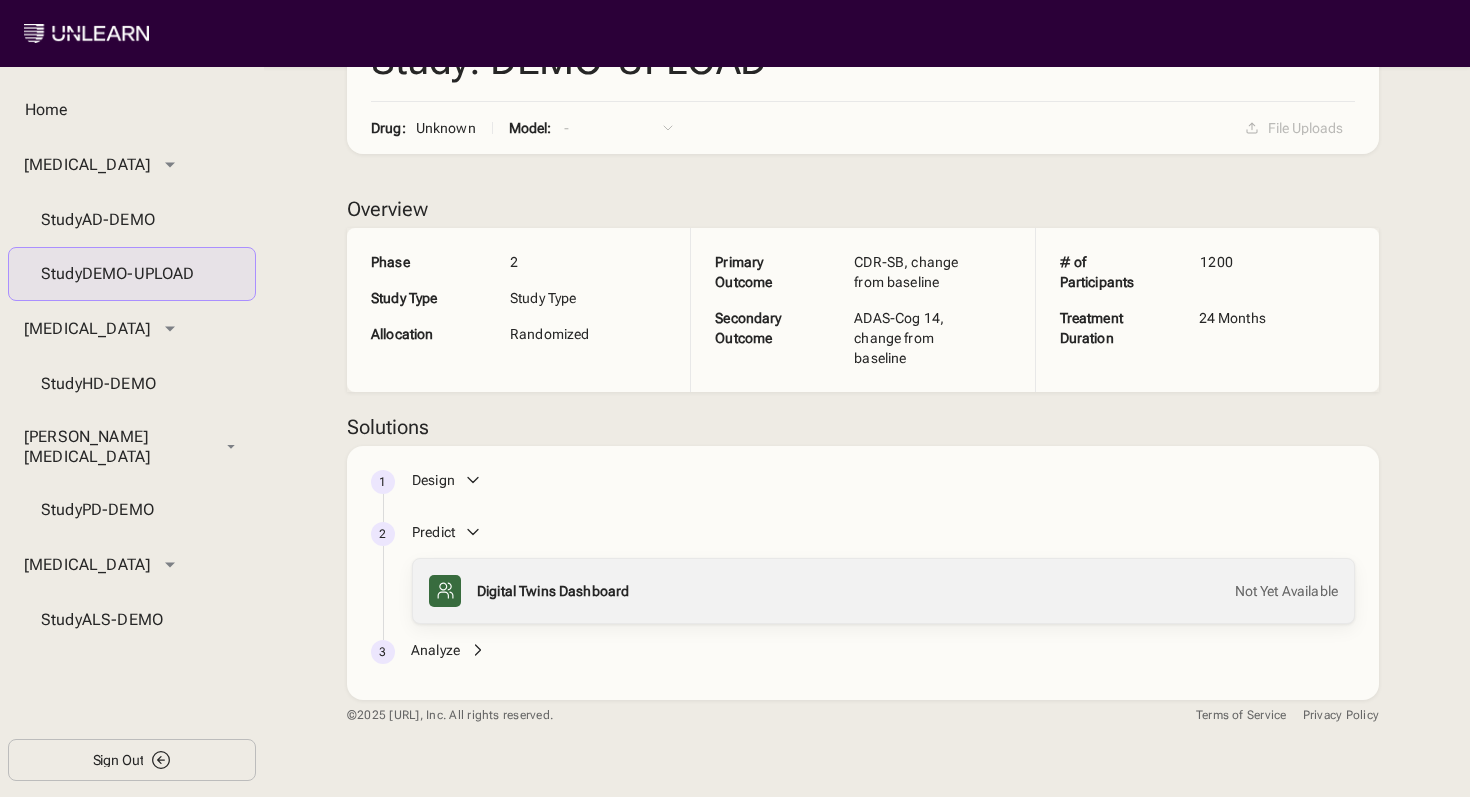 scroll, scrollTop: 18, scrollLeft: 0, axis: vertical 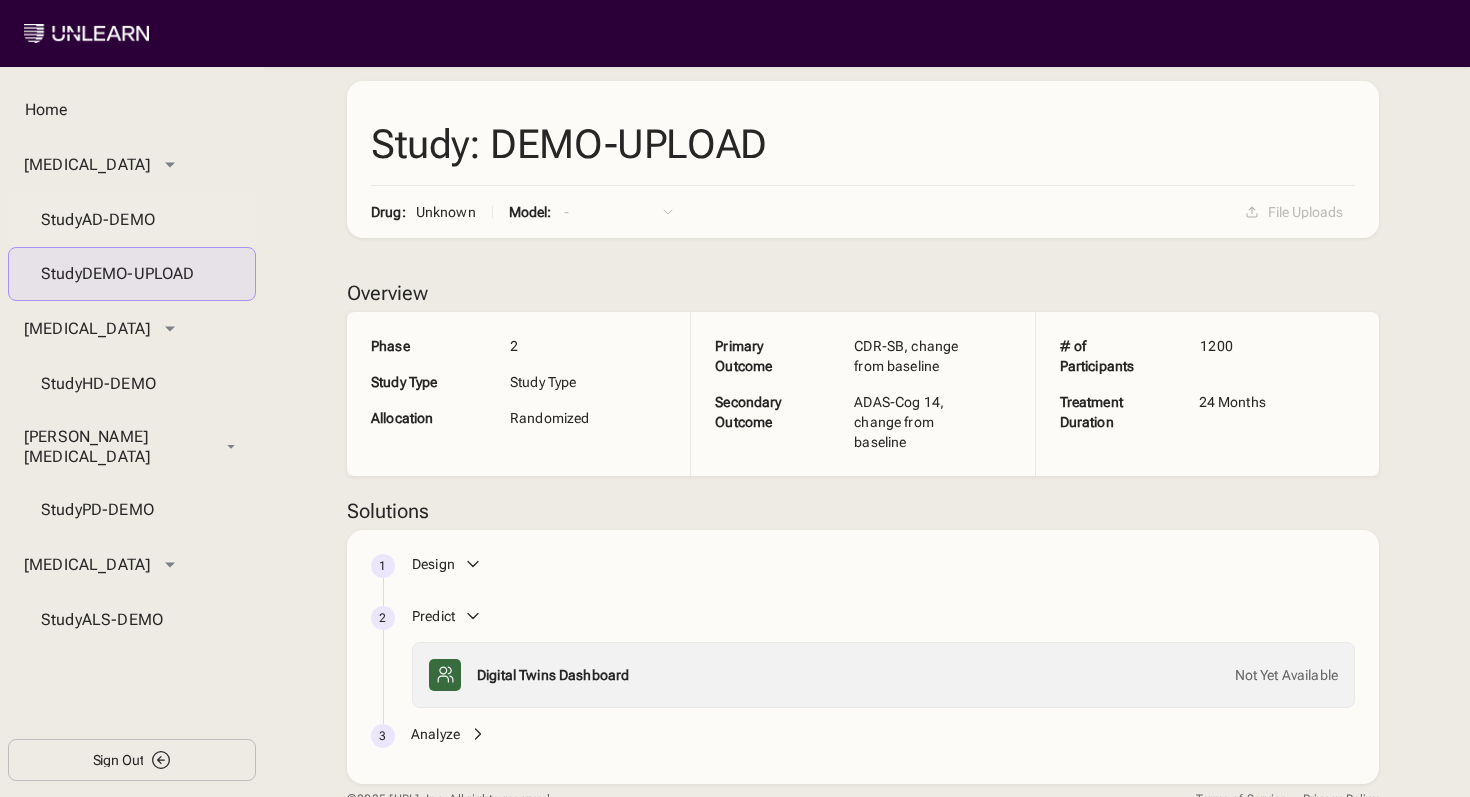 click on "Study  AD-DEMO" at bounding box center (132, 220) 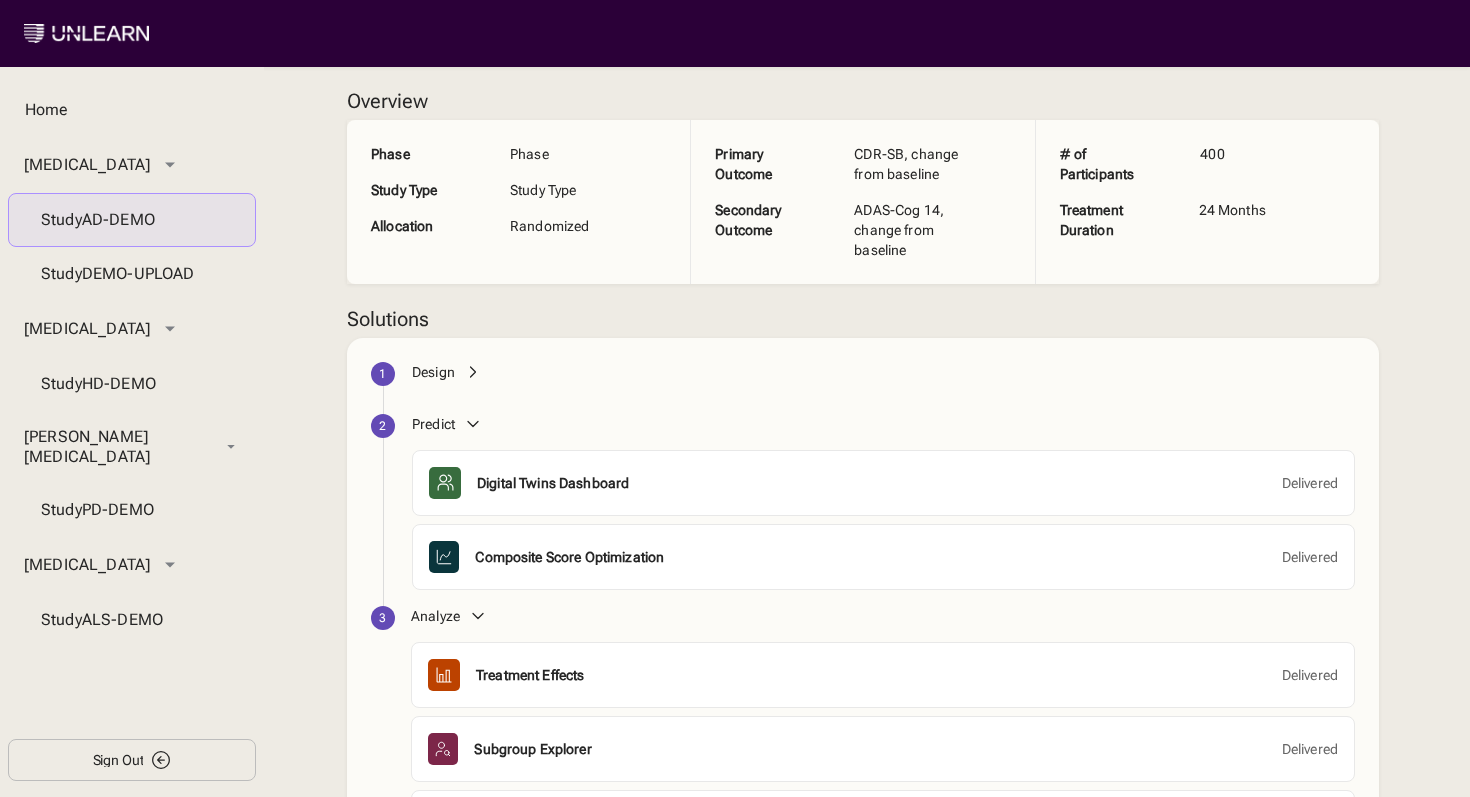 scroll, scrollTop: 220, scrollLeft: 0, axis: vertical 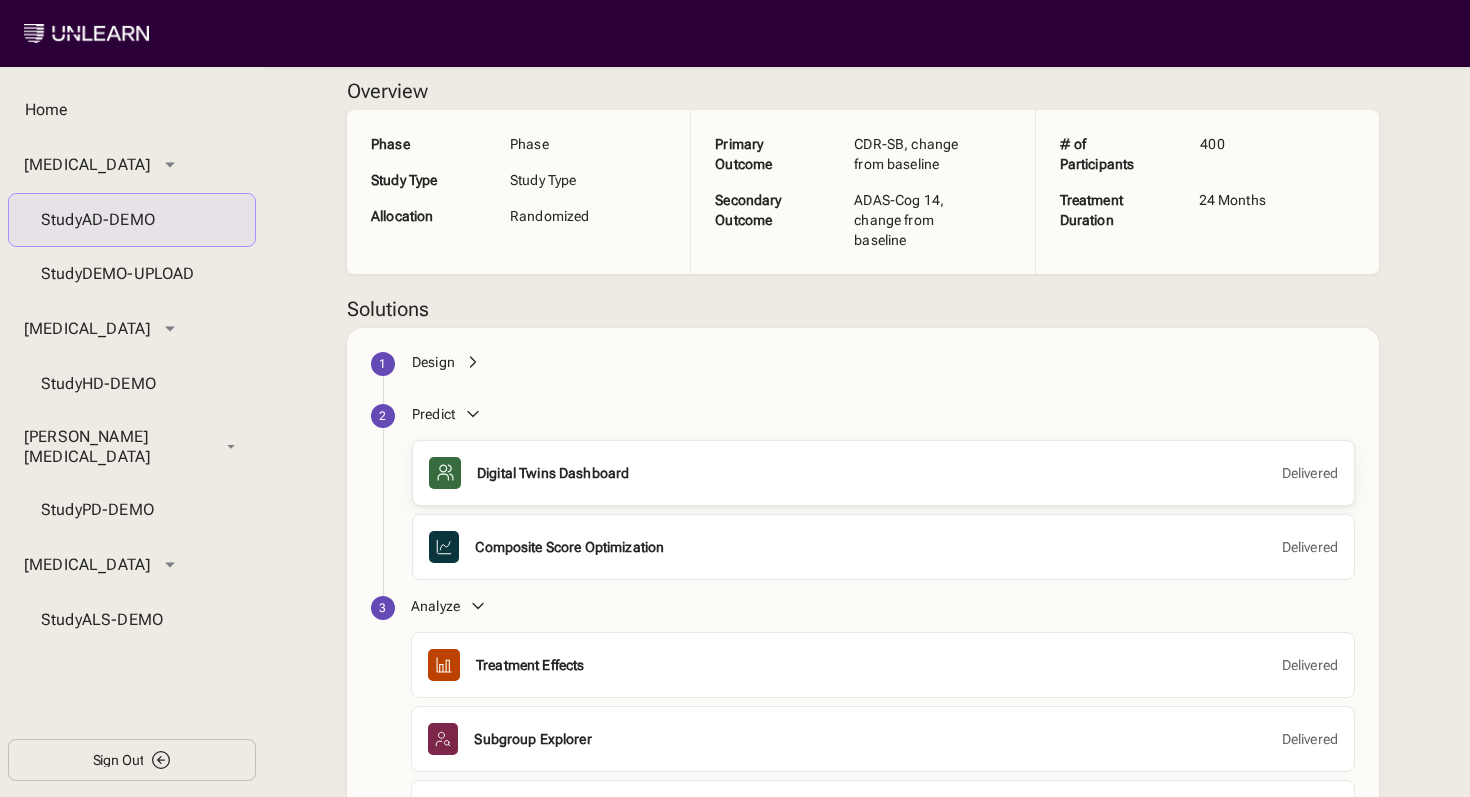 click on "Digital Twins Dashboard" at bounding box center (553, 473) 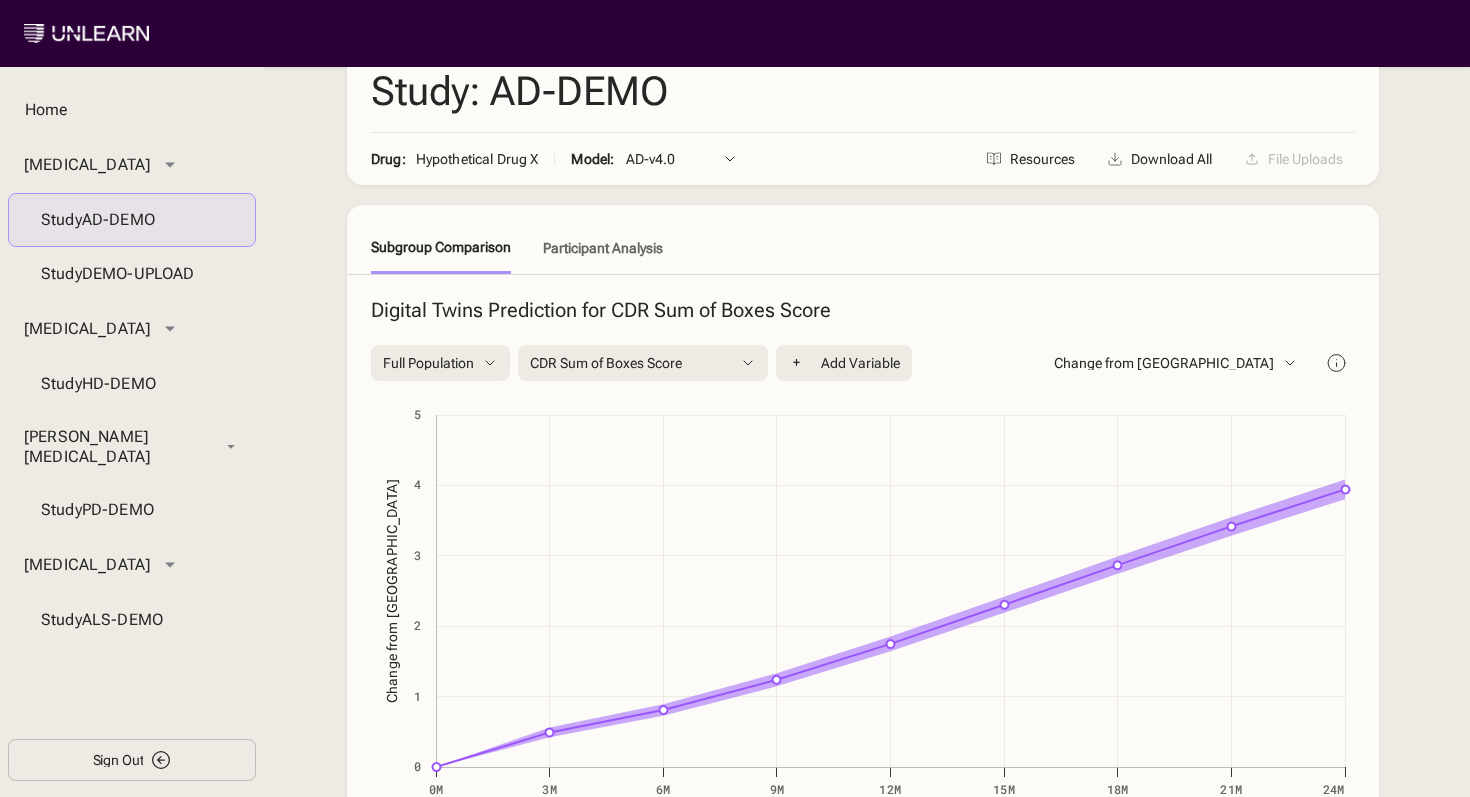 scroll, scrollTop: 141, scrollLeft: 0, axis: vertical 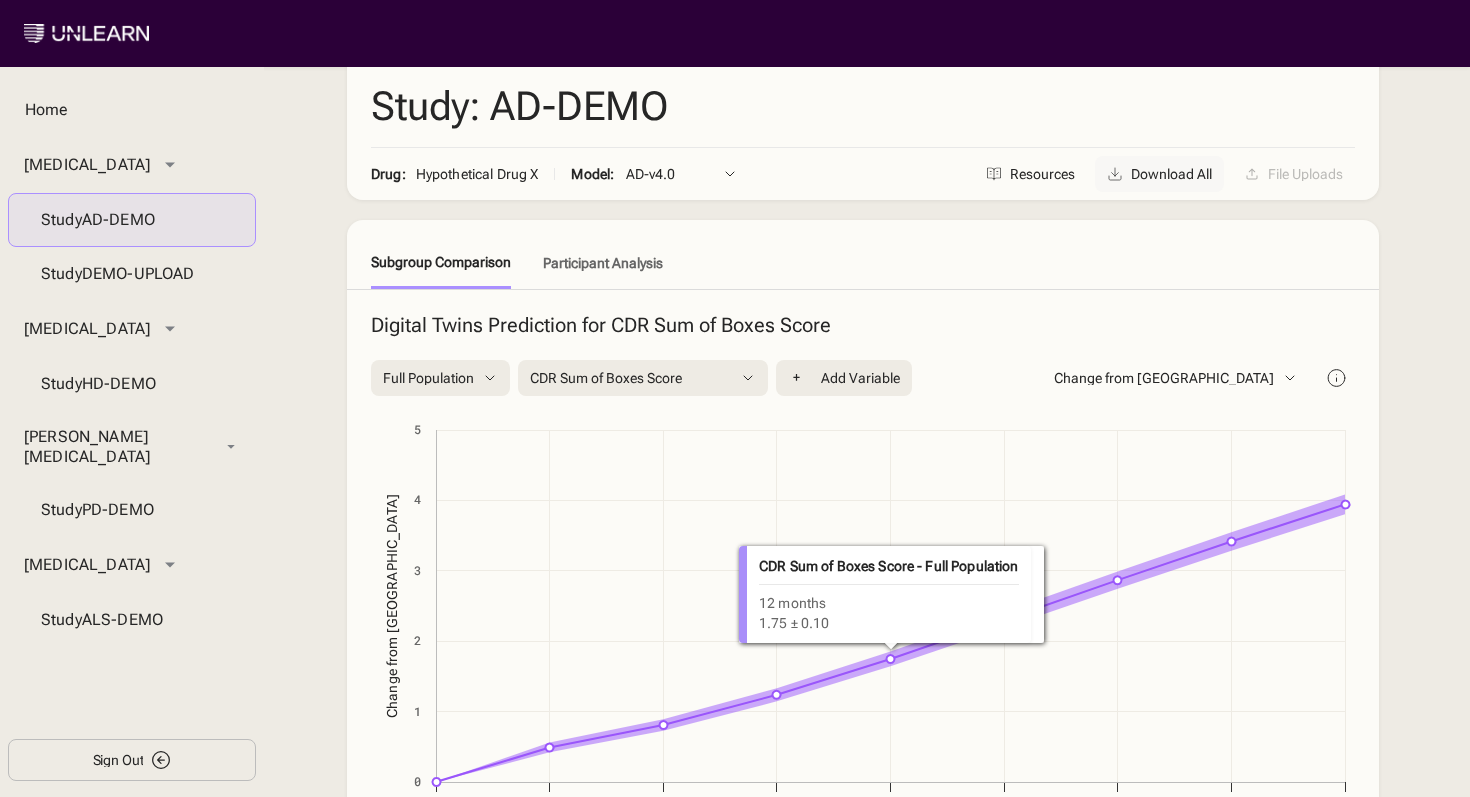 click on "Download All" at bounding box center [1171, 174] 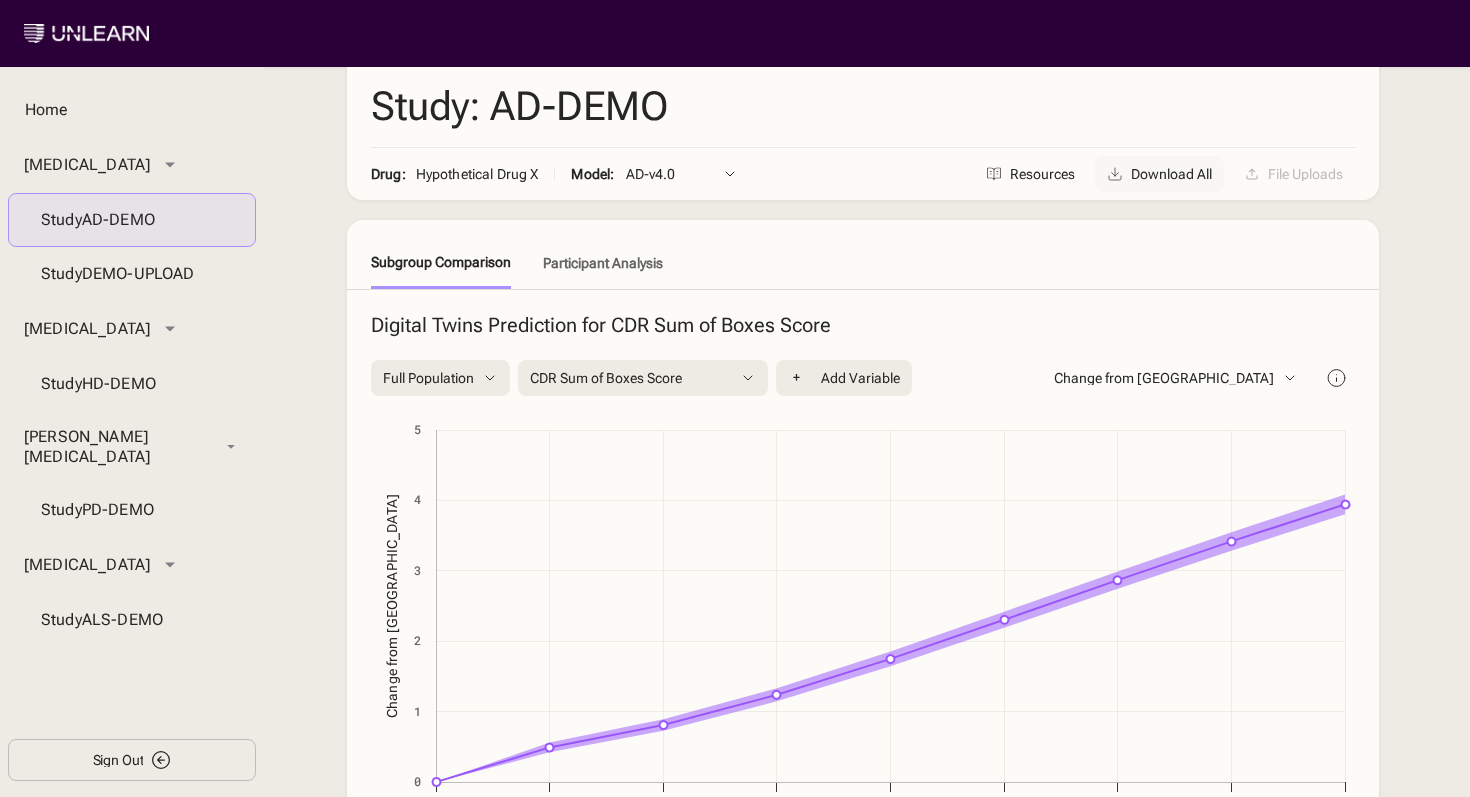 scroll, scrollTop: 0, scrollLeft: 0, axis: both 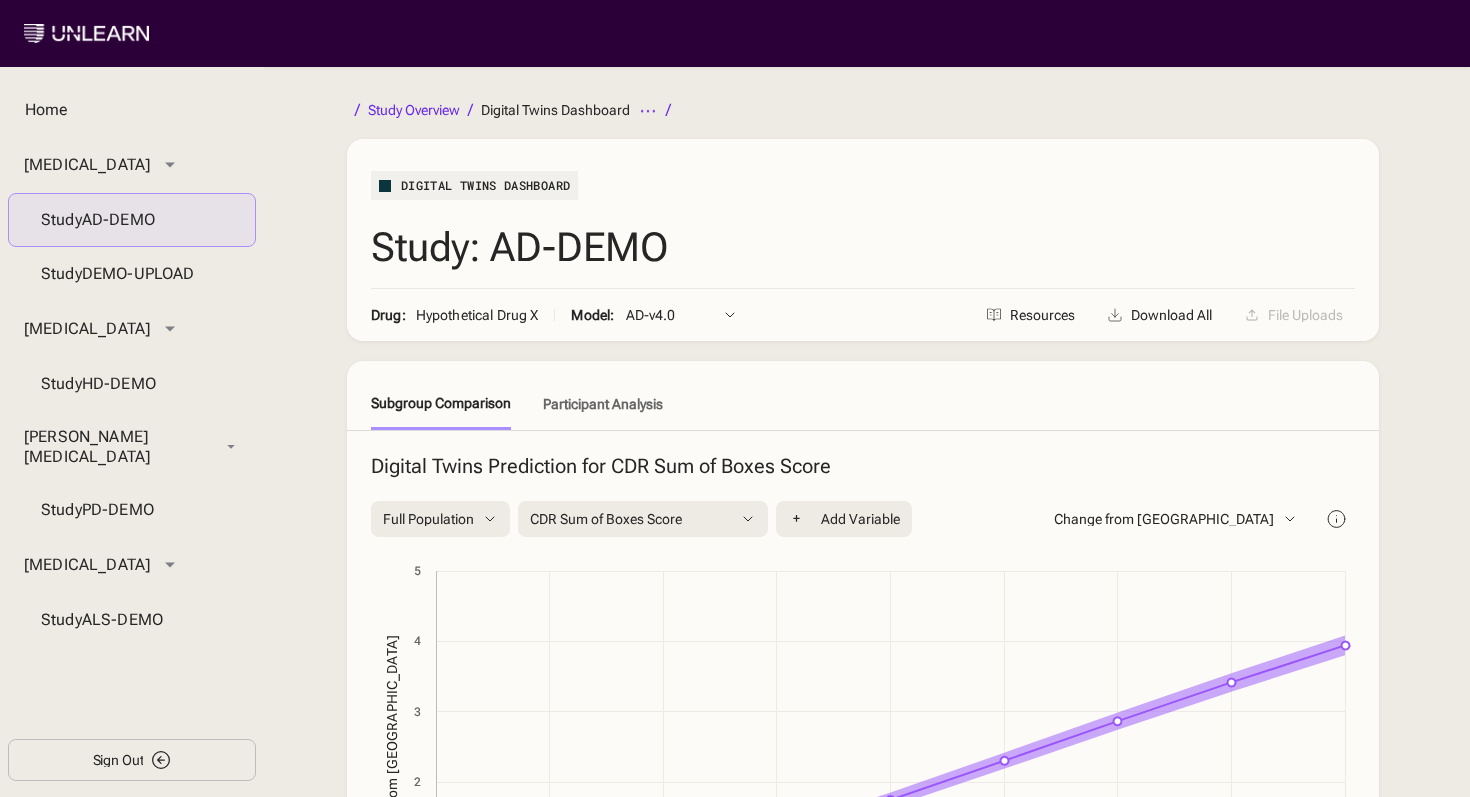 click on "Digital Twins Dashboard Study: AD-DEMO" at bounding box center (863, 214) 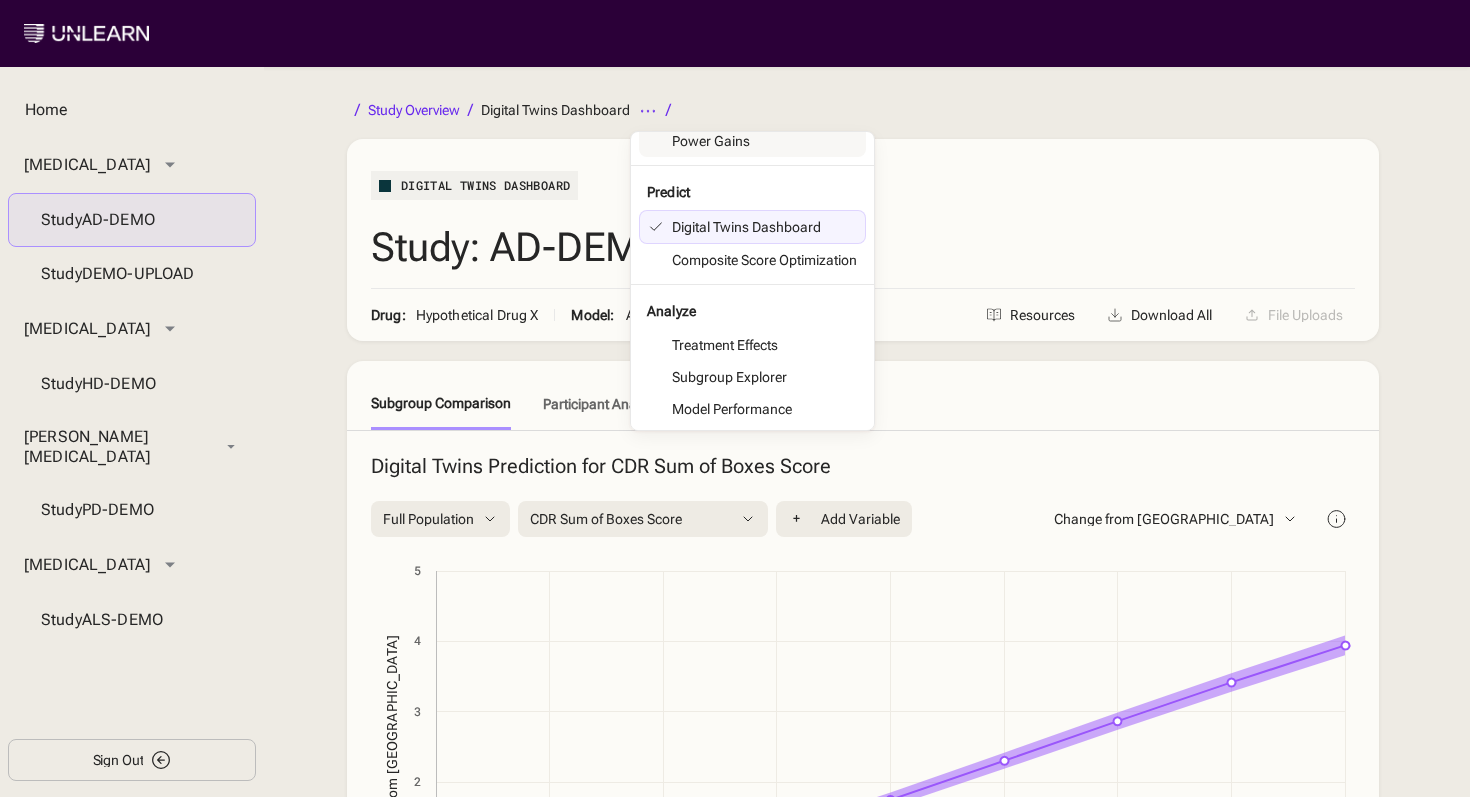 scroll, scrollTop: 86, scrollLeft: 0, axis: vertical 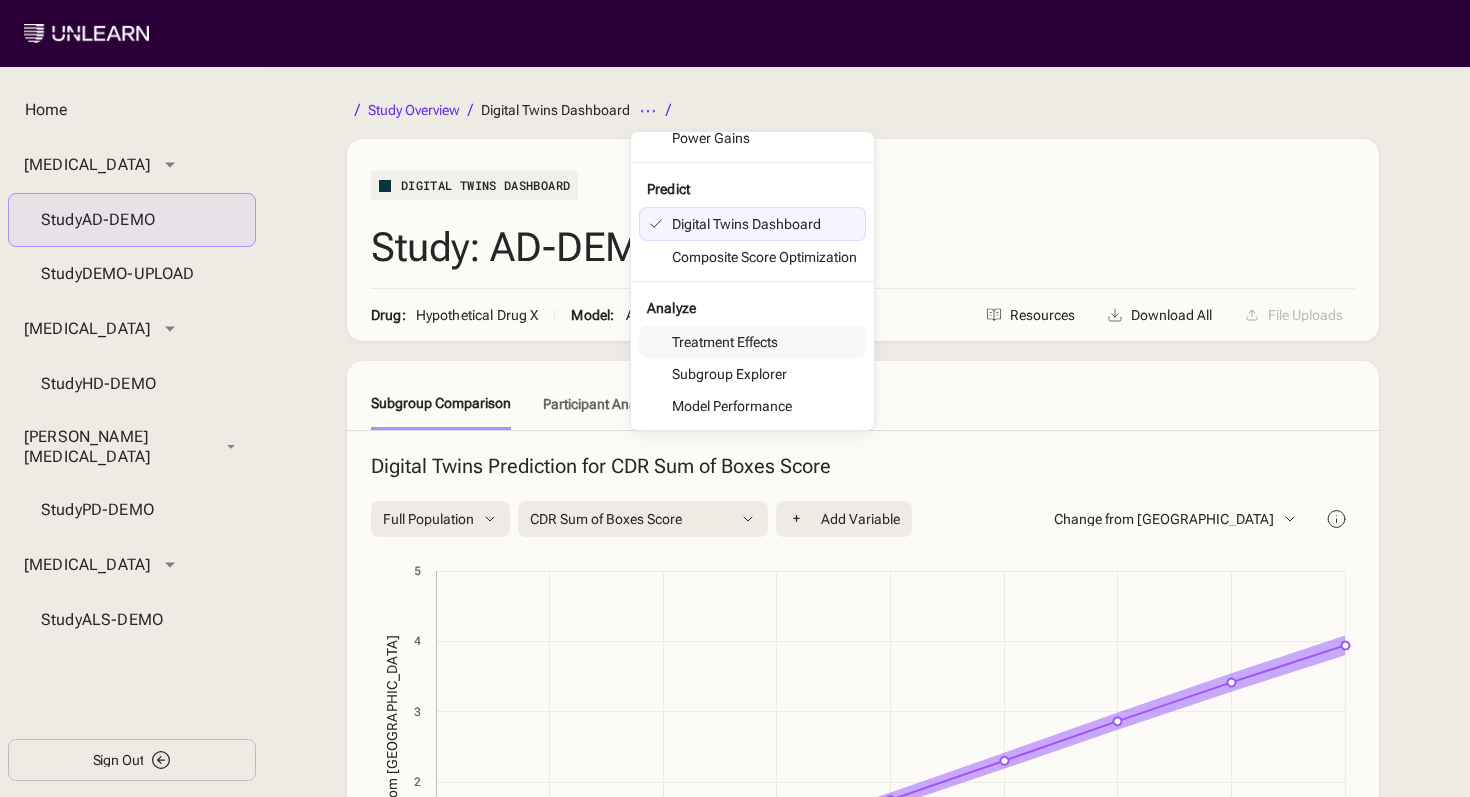 click on "Study Overview Digital Twins Dashboard Design Trial Design Power Gains Predict Digital Twins Dashboard Composite Score Optimization Analyze Treatment Effects Subgroup Explorer Model Performance / Digital Twins Dashboard Study: AD-DEMO Drug:   Hypothetical Drug X Model:  AD-v4.0 AD-v4.0 Resources Download All File Uploads Subgroup Comparison Participant Analysis Digital Twins Prediction for CDR Sum of Boxes Score Full Population /** box */ /** background inside box */ /** checkmark */ Full Population /** box */ /** background inside box */ /** checkmark */ ApoE4 Carrier /** box */ /** background inside box */ /** checkmark */ ApoE4 Non-Carrier /** box */ /** background inside box */ /** checkmark */ Mild AD /** box */ /** background inside box */ /** checkmark */ Moderate AD CDR Sum of Boxes Score Key Outcomes CDR Sum of Boxes Score ADAS-Cog-14 Labs Glucose Sodium [MEDICAL_DATA] Aminotransferase Alkaline Phosphatase [MEDICAL_DATA] Aminotransferase [MEDICAL_DATA] Creatine Kinase Creatinine Eosinophils [MEDICAL_DATA] Hemoglobin +" at bounding box center (863, 741) 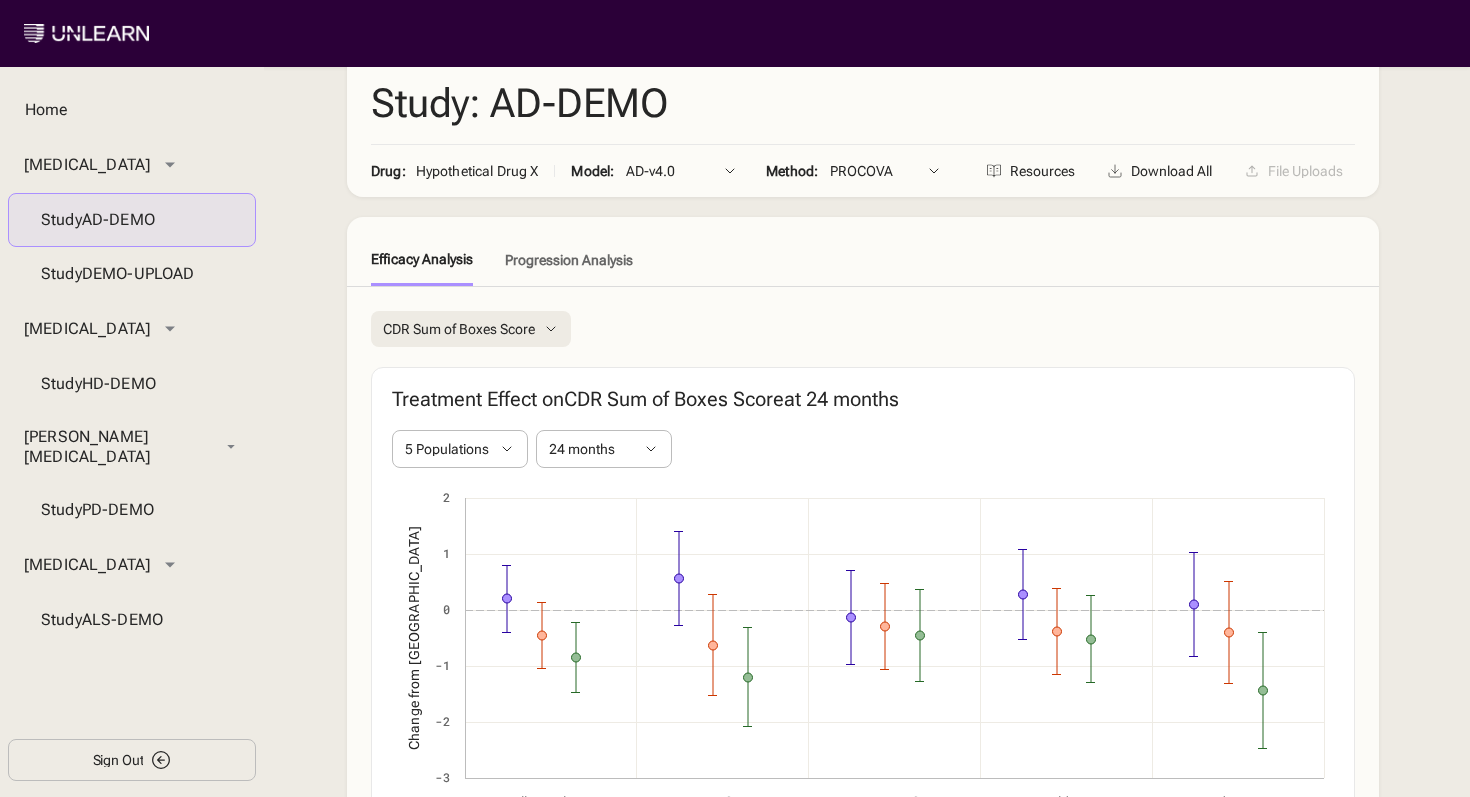 scroll, scrollTop: 119, scrollLeft: 0, axis: vertical 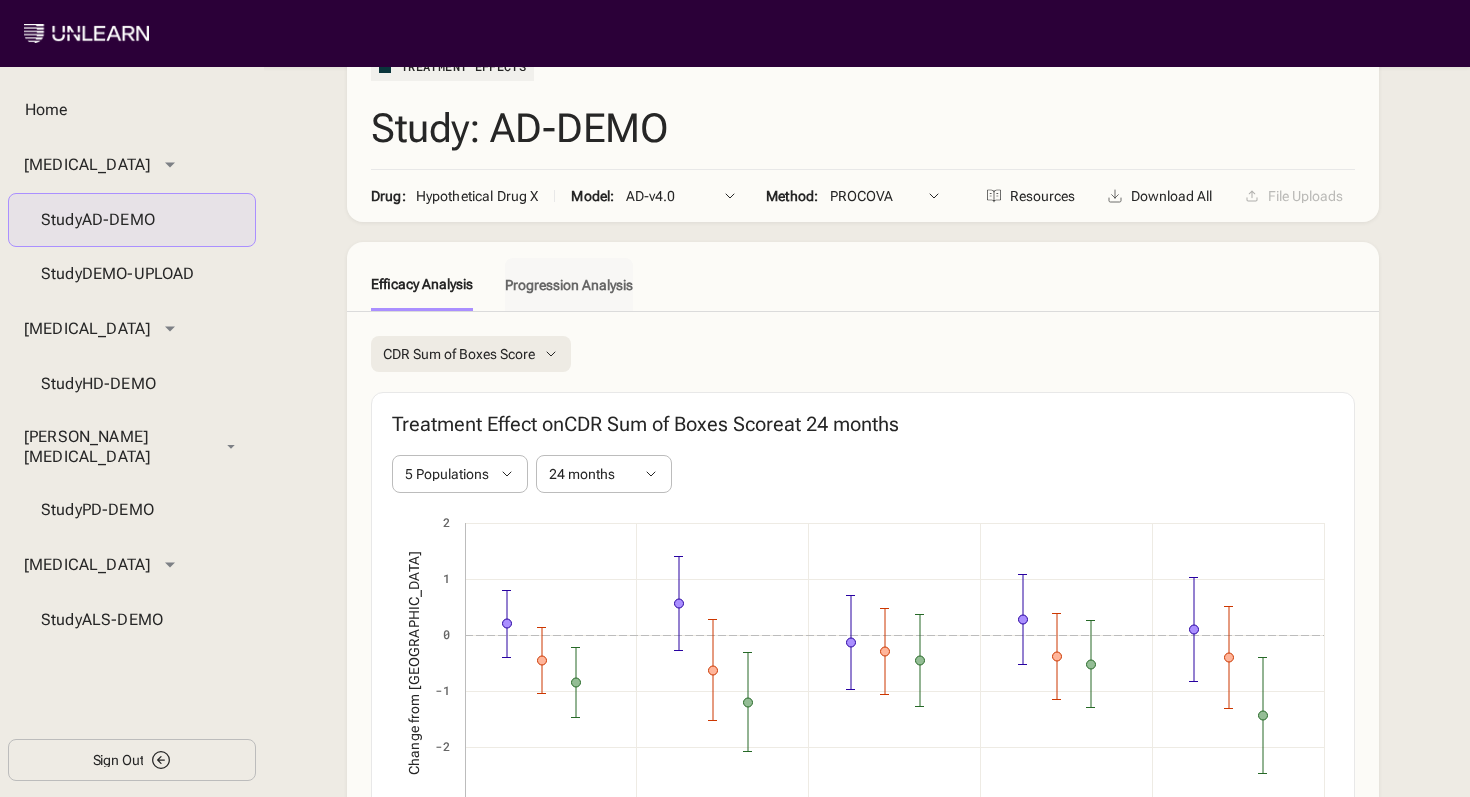 click on "Progression Analysis" at bounding box center [569, 284] 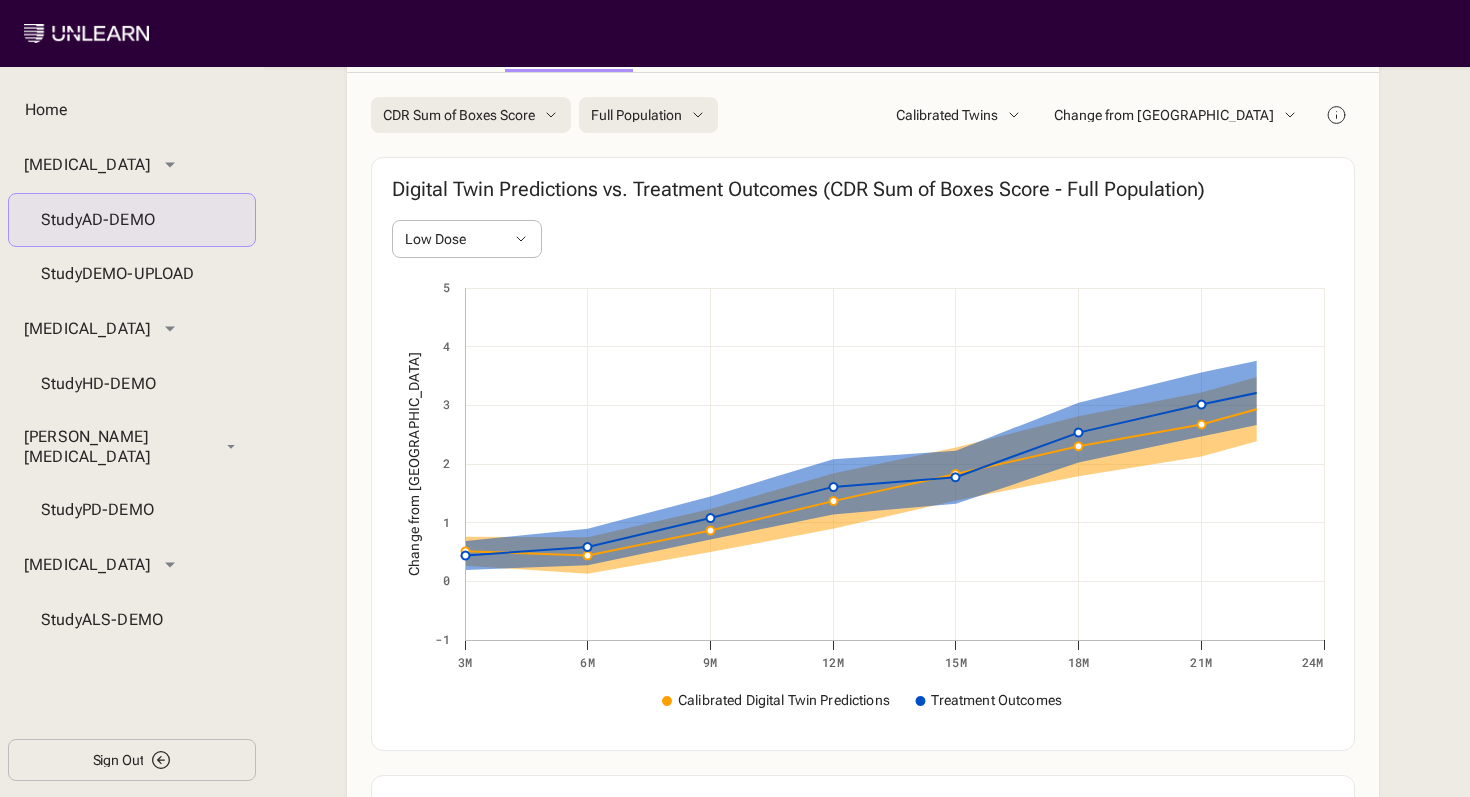 scroll, scrollTop: 403, scrollLeft: 0, axis: vertical 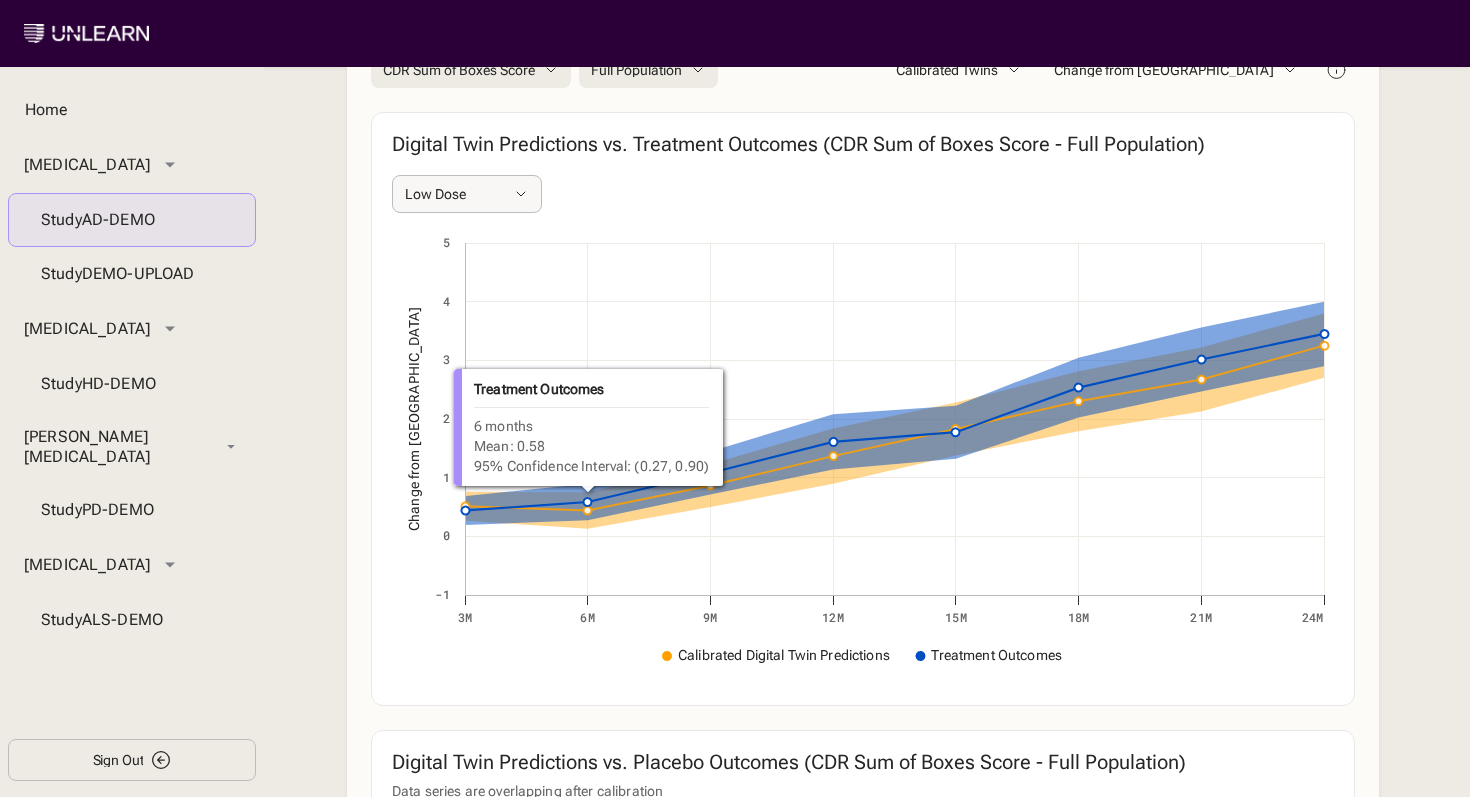 click on "Low Dose" at bounding box center (467, 194) 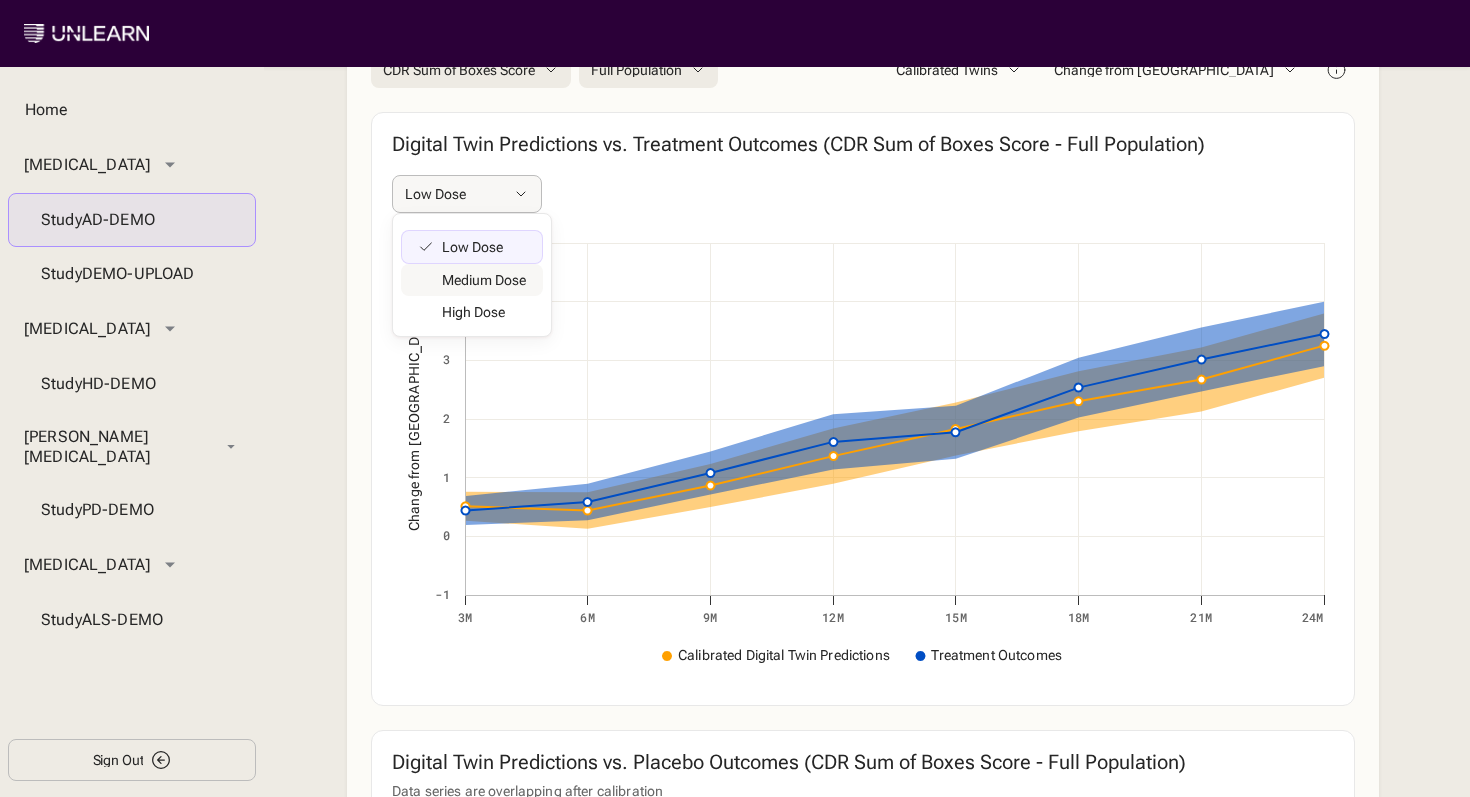 click on "Digital Twin Predictions vs. Treatment Outcomes (CDR Sum of Boxes Score - Full Population) Low Dose Low Dose Medium Dose High Dose Created with Highcharts 11.4.8 Change from Baseline Calibrated Digital Twin Predictions Treatment Outcomes 3m 6m 9m 12m 15m 18m 21m 24m -1 0 1 2 3 4 5 Treatment Outcomes 6 months Mean: 0.58 95% Confidence Interval: (0.27, 0.90)" at bounding box center [863, 409] 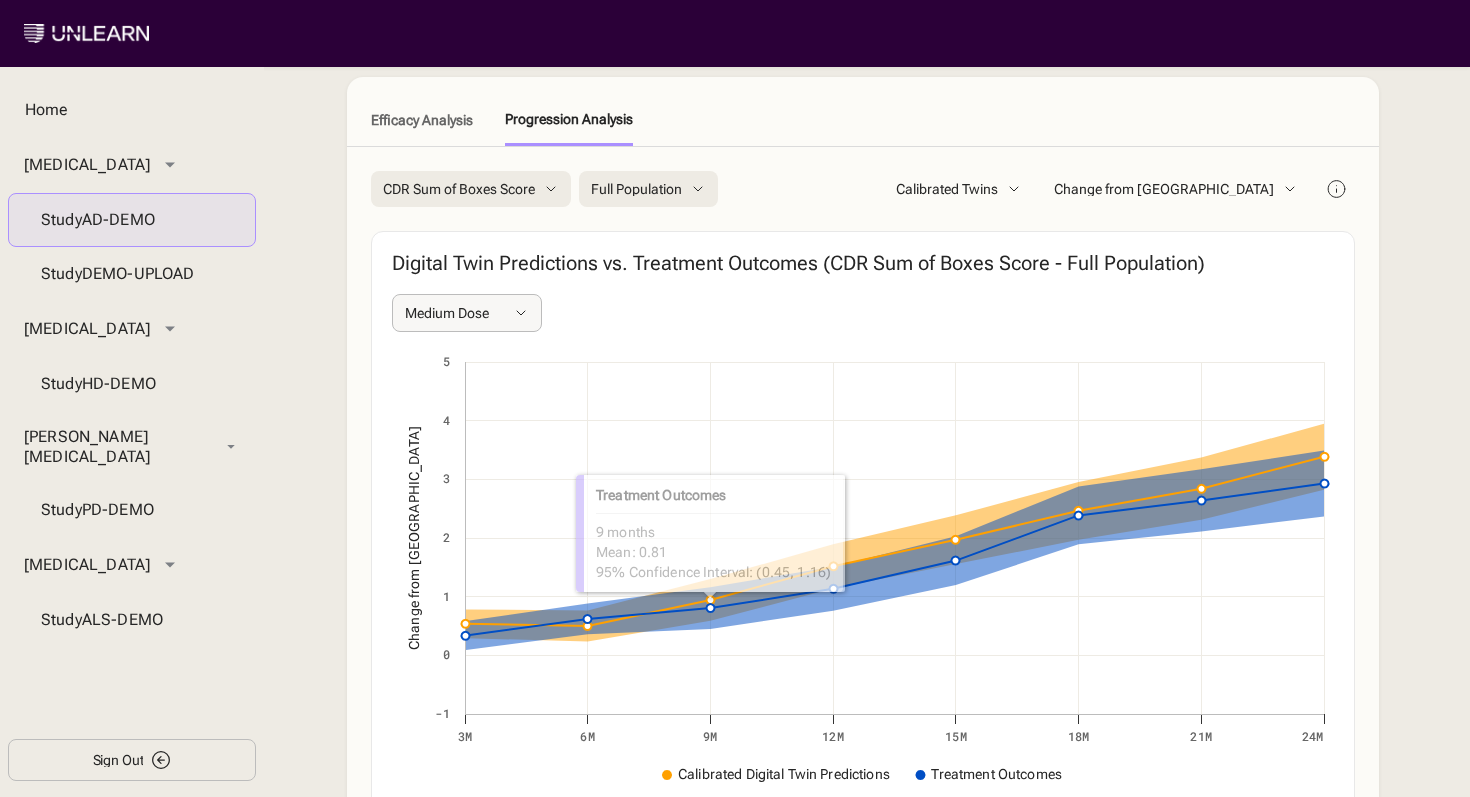 scroll, scrollTop: 230, scrollLeft: 0, axis: vertical 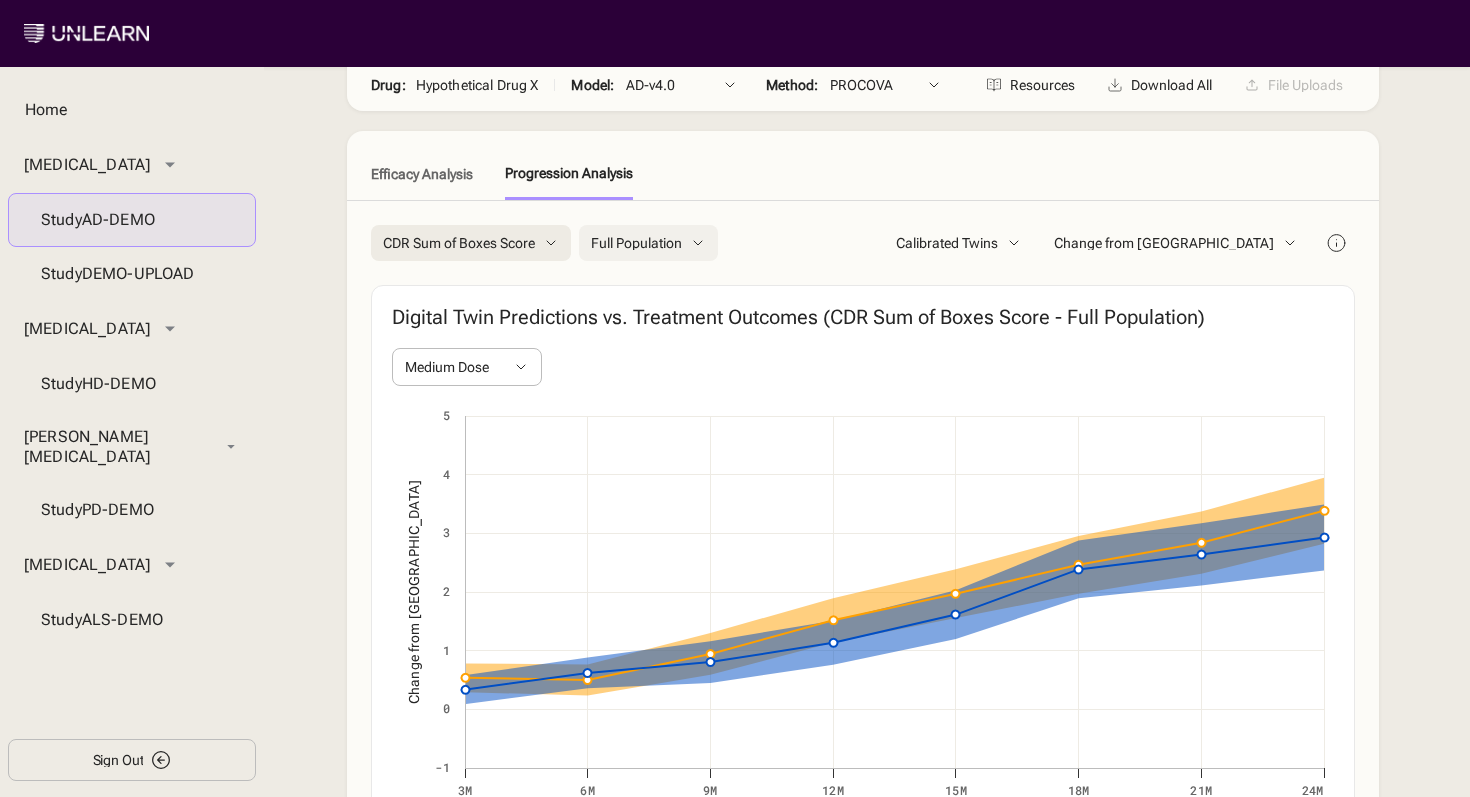 click on "Full Population" at bounding box center [636, 243] 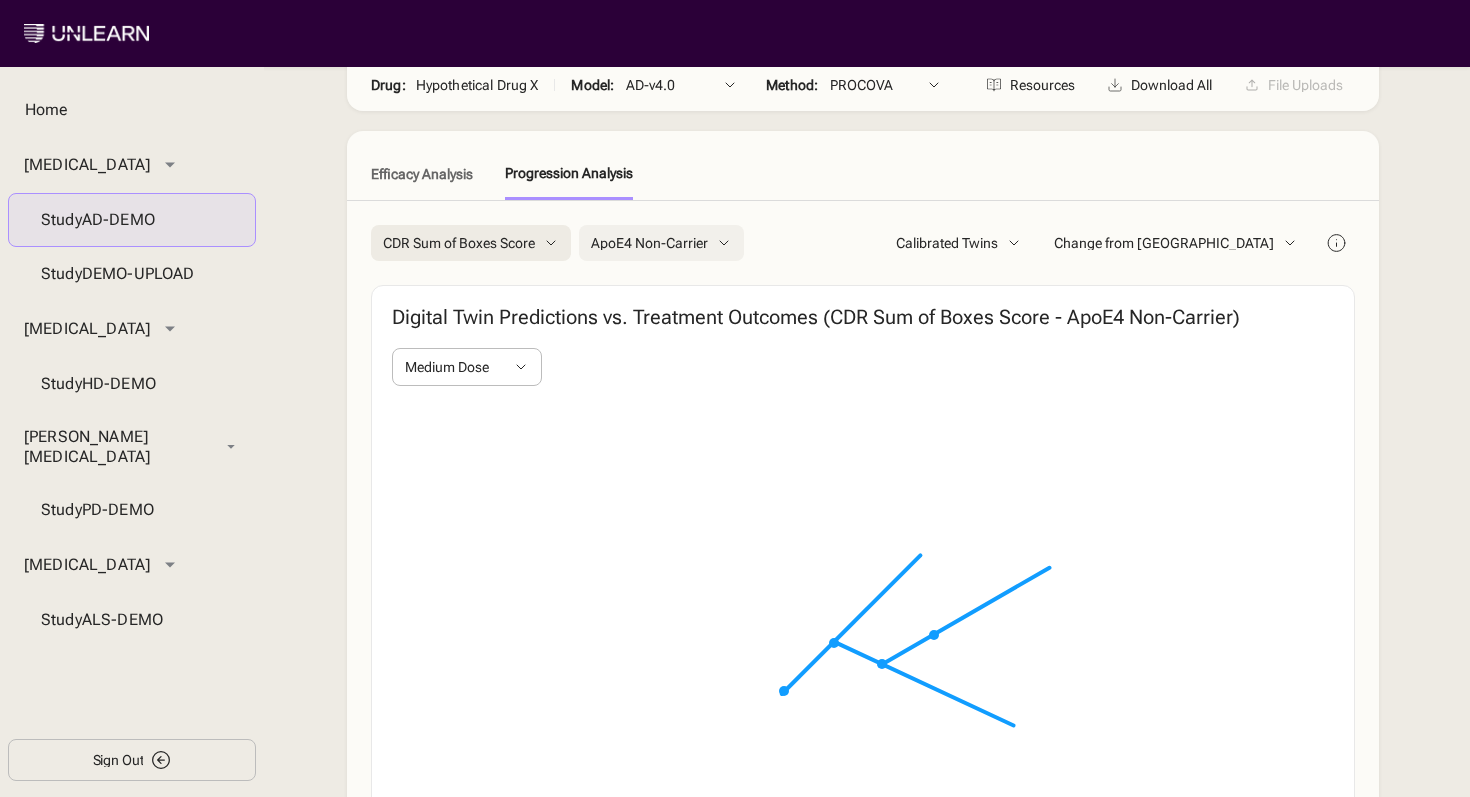 click on "CDR Sum of Boxes Score Key Outcomes CDR Sum of Boxes Score ADAS-Cog-14 Labs Glucose Sodium [MEDICAL_DATA] Aminotransferase Alkaline Phosphatase [MEDICAL_DATA] Aminotransferase [MEDICAL_DATA] Creatine Kinase Creatinine Eosinophils Gamma Glutamyl Transferase [MEDICAL_DATA] Hemoglobin [MEDICAL_DATA] Indirect Bilirubin Lymphocytes Monocytes Platelet Potassium [MEDICAL_DATA] Clinical Assessments ADAS-Cog: Cancellation ADAS-Cog-11 ADAS-Cog-12 ADAS-Cog-13 ADAS-Cog-14 ADAS-Cog-15 ADAS-Cog: Commands ADAS-Cog: Comprehension ADAS-Cog: Concentration ADAS-Cog: Construction ADAS-Cog: Delayed Word Recall ADAS-Cog: Executive (aka Maze Task) ADAS-Cog: Ideational ADAS-Cog: Naming ADAS-Cog: Orientation ADAS-Cog: Remember Instructions ADAS-Cog: Spoken Language ADAS-Cog: Word Finding ADAS-Cog: Word Recall ADAS-Cog: Word Recognition ADCOMS Score CDR: Community CDR Global Score CDR: Home and Hobbies CDR: Judgement CDR: Memory CDR: Orientation CDR: Personal Care CDR Sum of Boxes Score MMSE: Attention and Calculation MMSE: Drawing MMSE: Language FAQ" at bounding box center [863, 852] 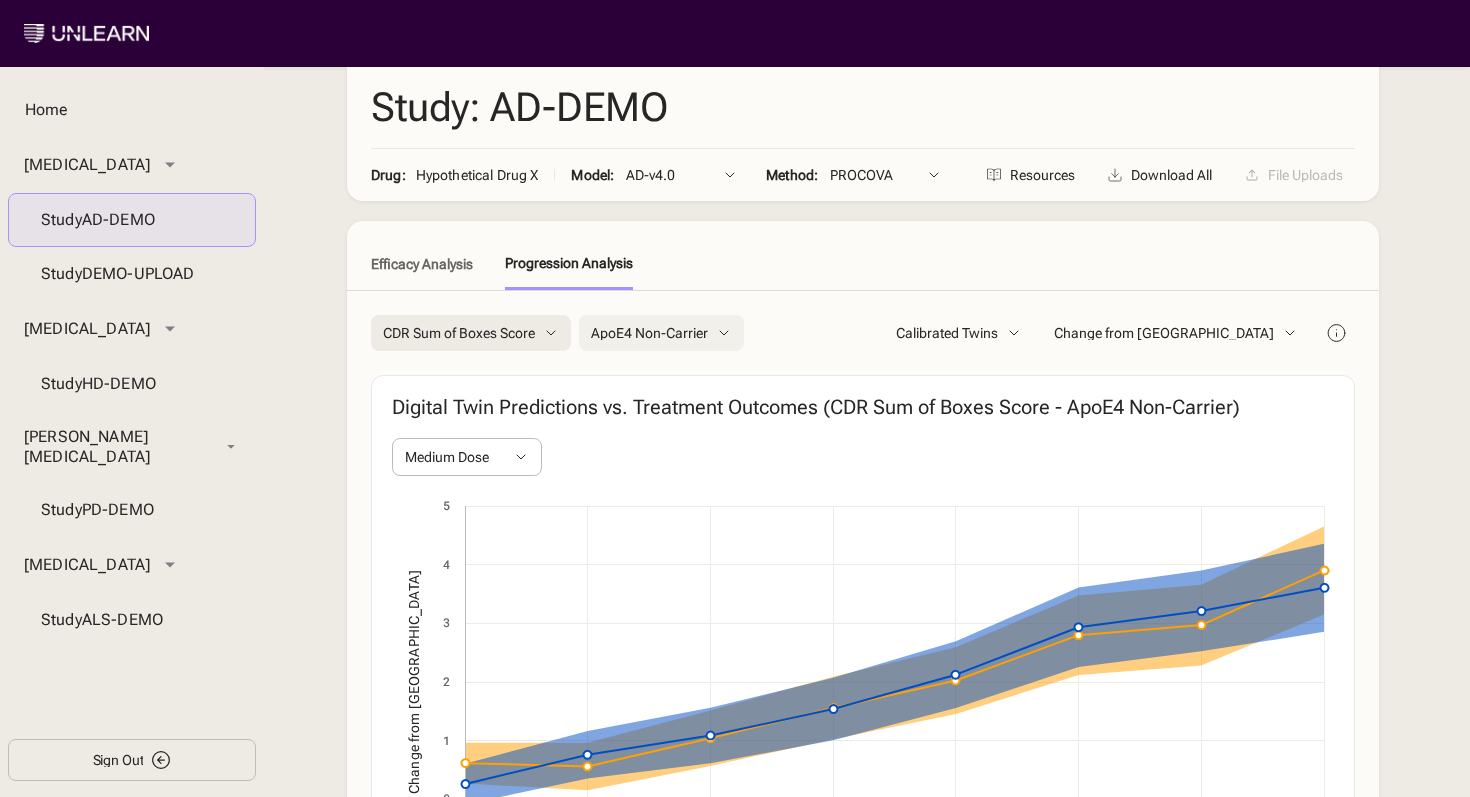 scroll, scrollTop: 0, scrollLeft: 0, axis: both 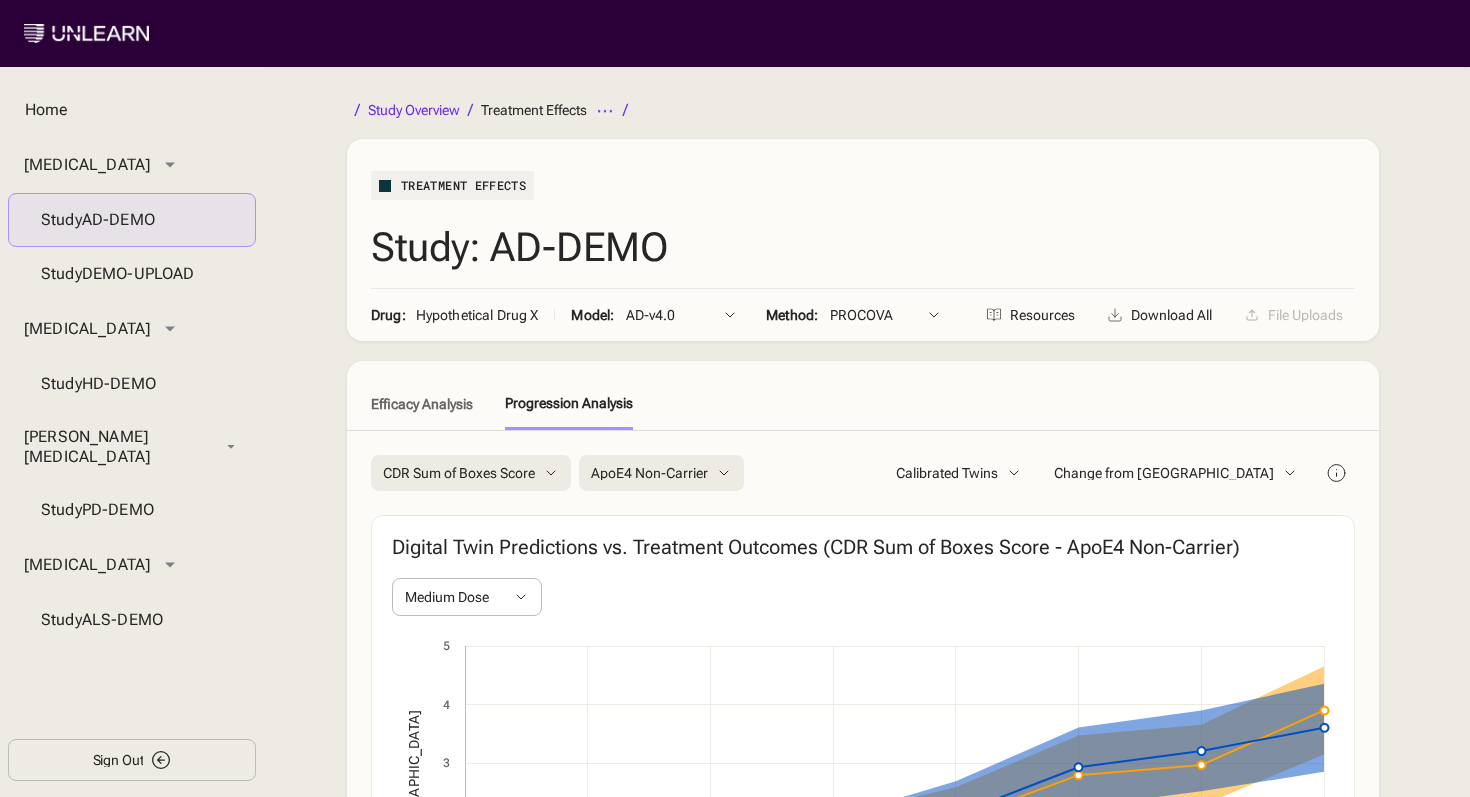 click 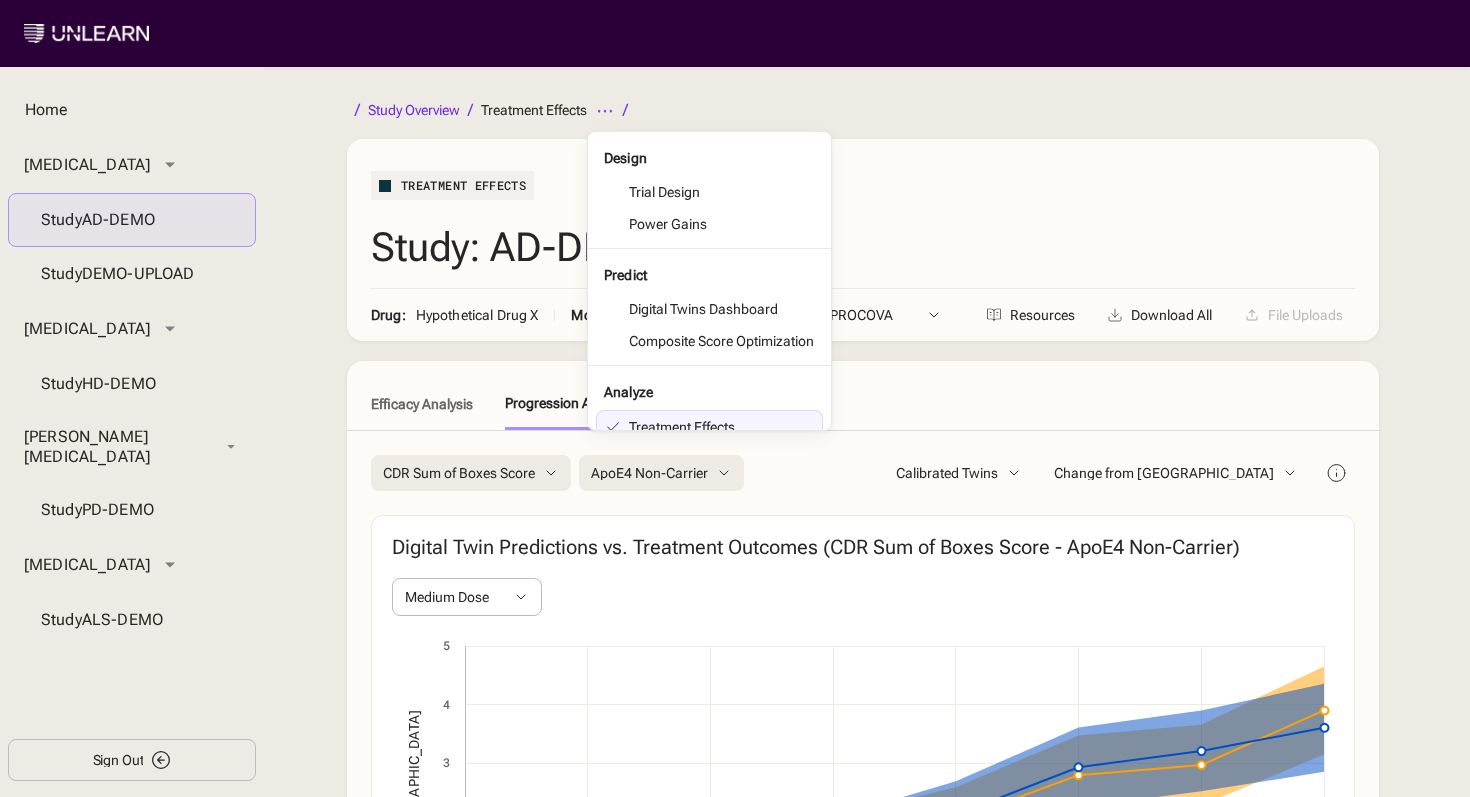 click on "Study Overview Treatment Effects Design Trial Design Power Gains Predict Digital Twins Dashboard Composite Score Optimization Analyze Treatment Effects Subgroup Explorer Model Performance / Treatment Effects Study: AD-DEMO Drug:   Hypothetical Drug X Model:  AD-v4.0 AD-v4.0 Method:  [PERSON_NAME] PROCOVA Resources Download All File Uploads" at bounding box center (863, 216) 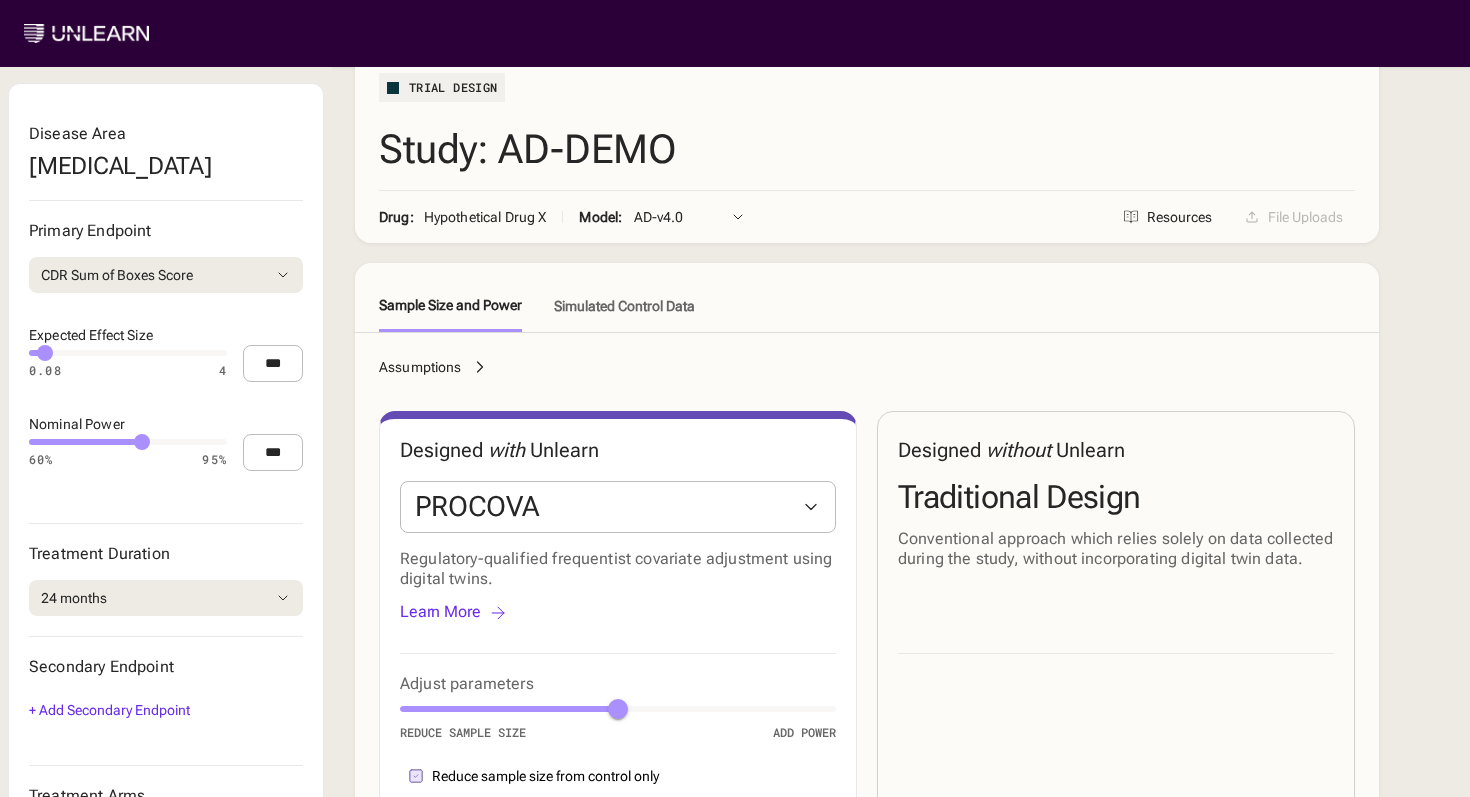 scroll, scrollTop: 97, scrollLeft: 0, axis: vertical 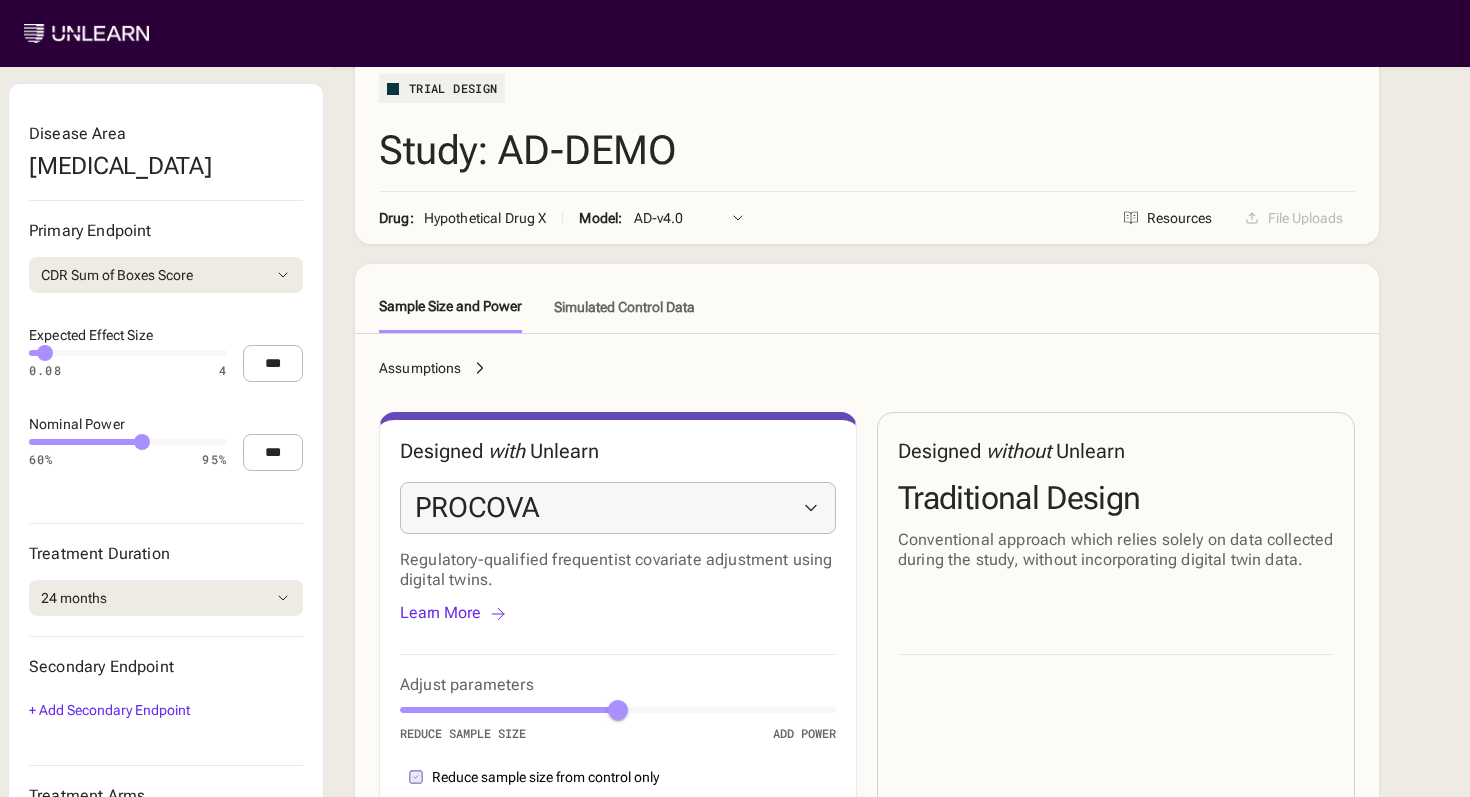 click on "PROCOVA" at bounding box center [618, 508] 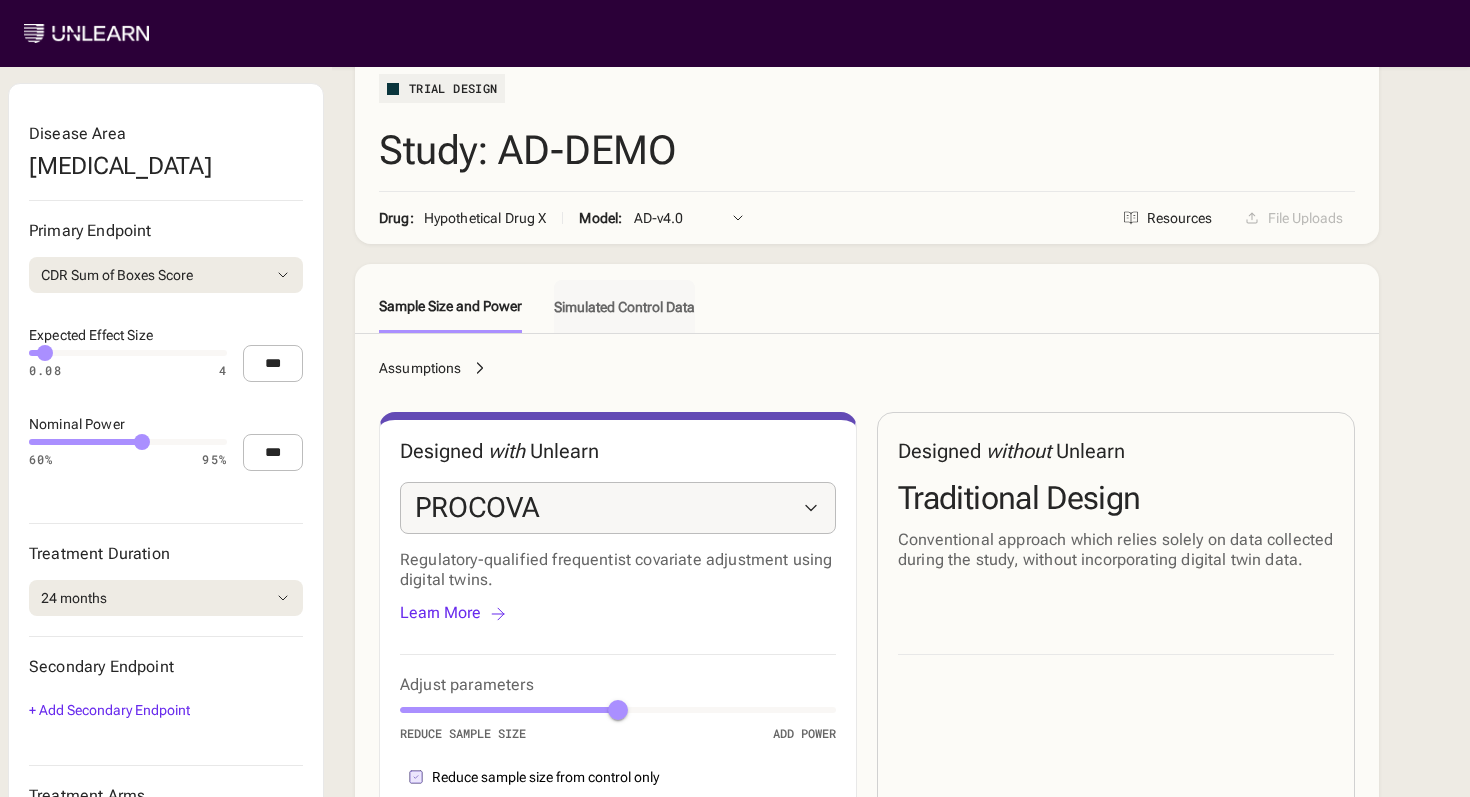 click on "Simulated Control Data" at bounding box center [624, 306] 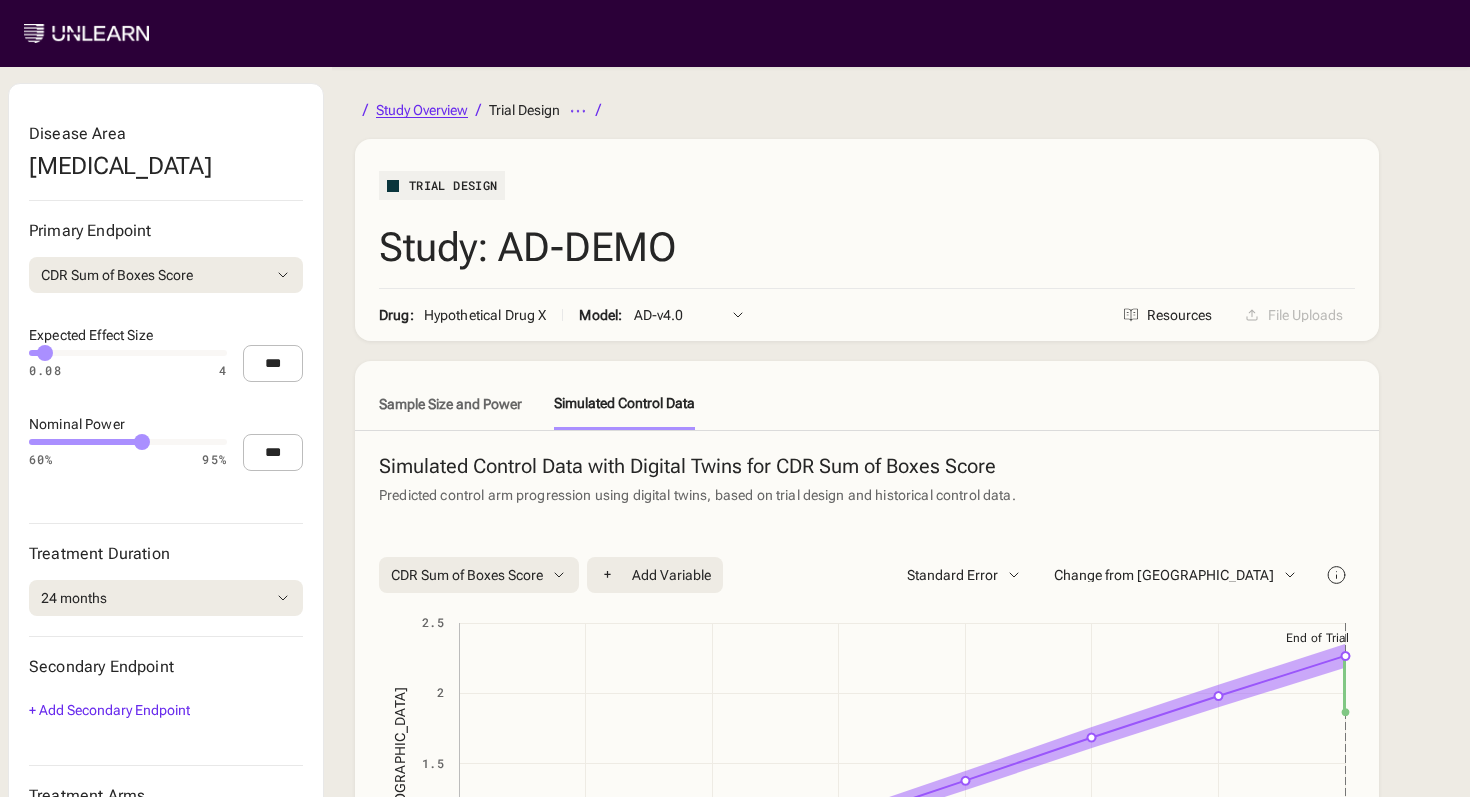 click on "Study Overview" at bounding box center [422, 110] 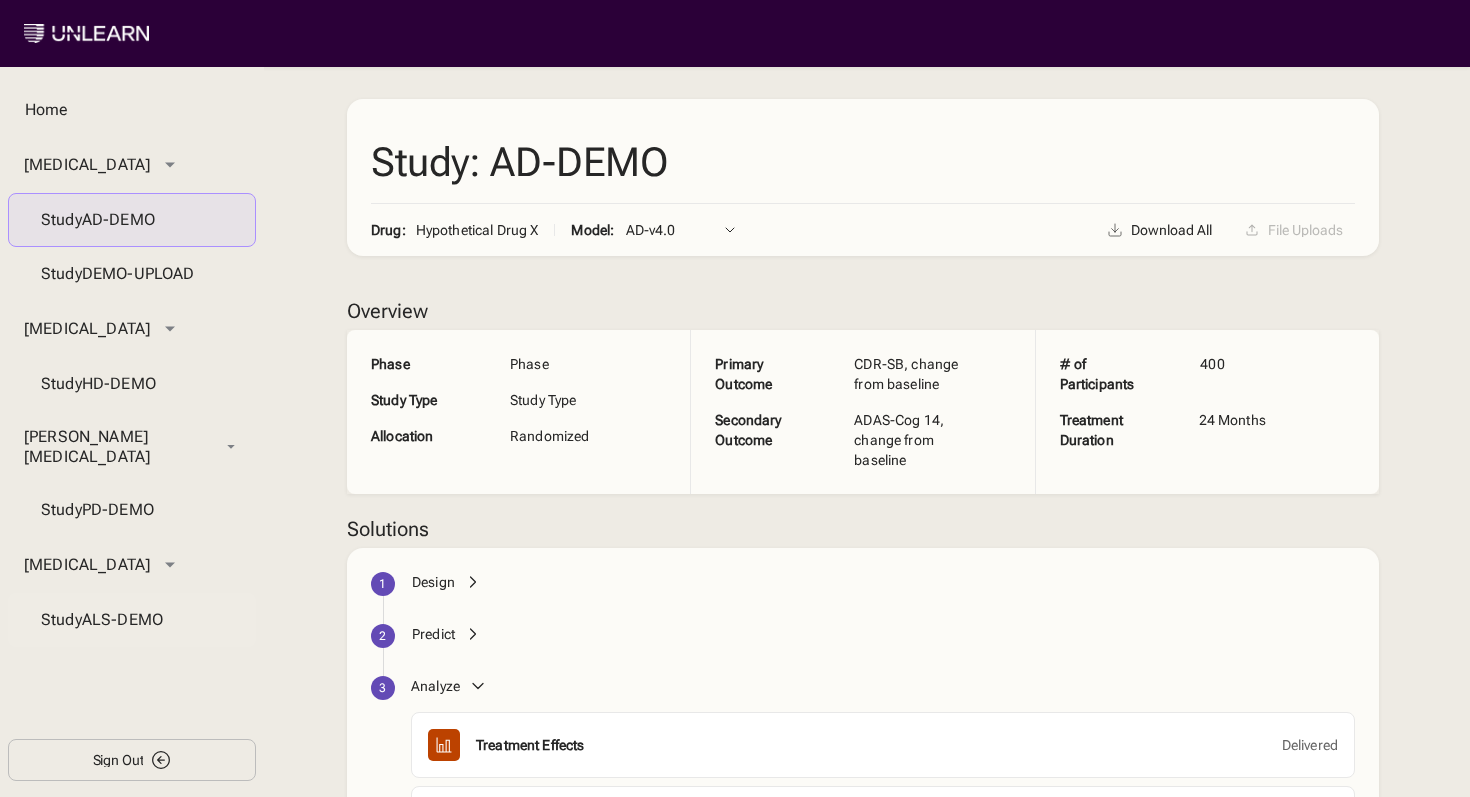 click on "Study  ALS-DEMO" at bounding box center [132, 620] 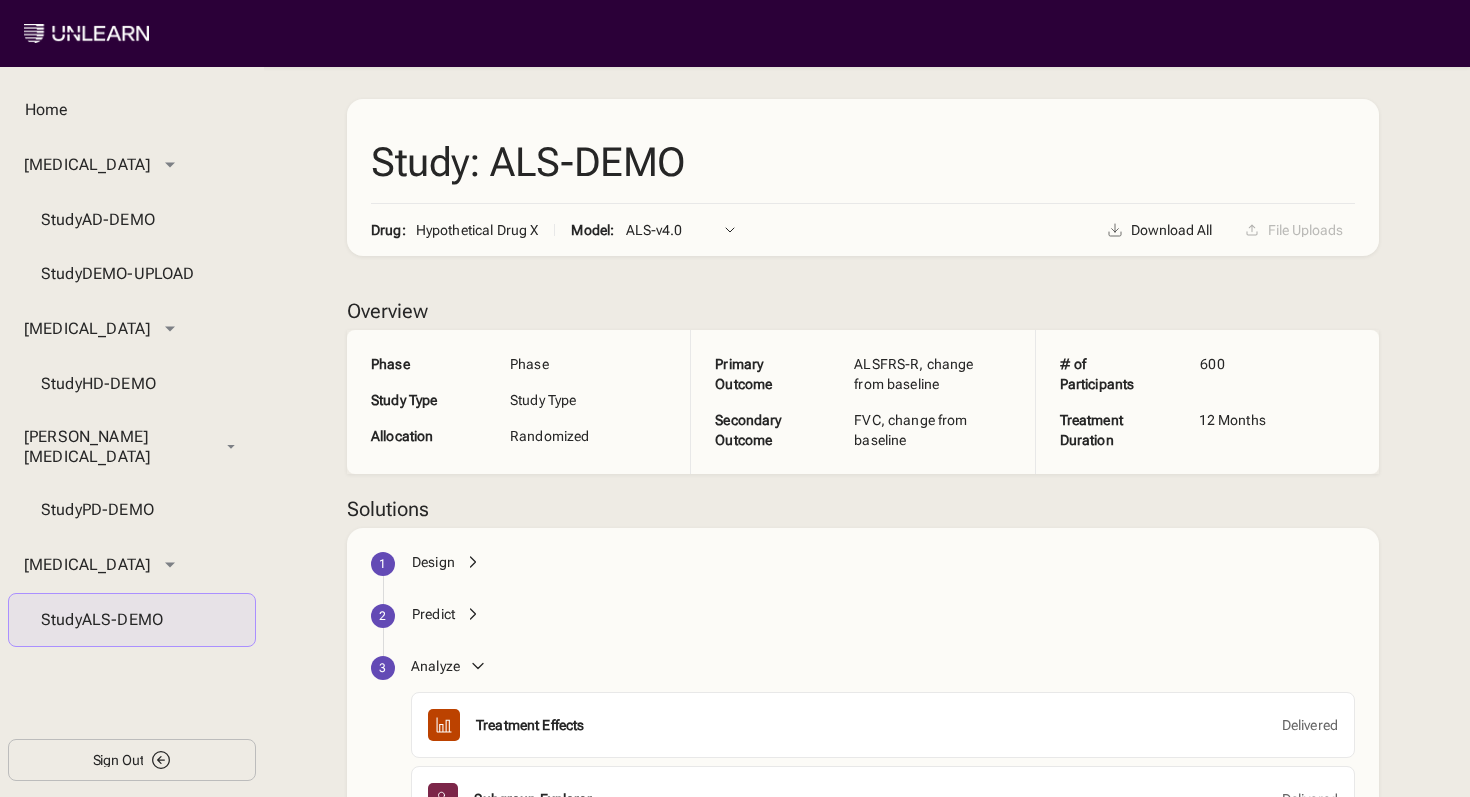 click 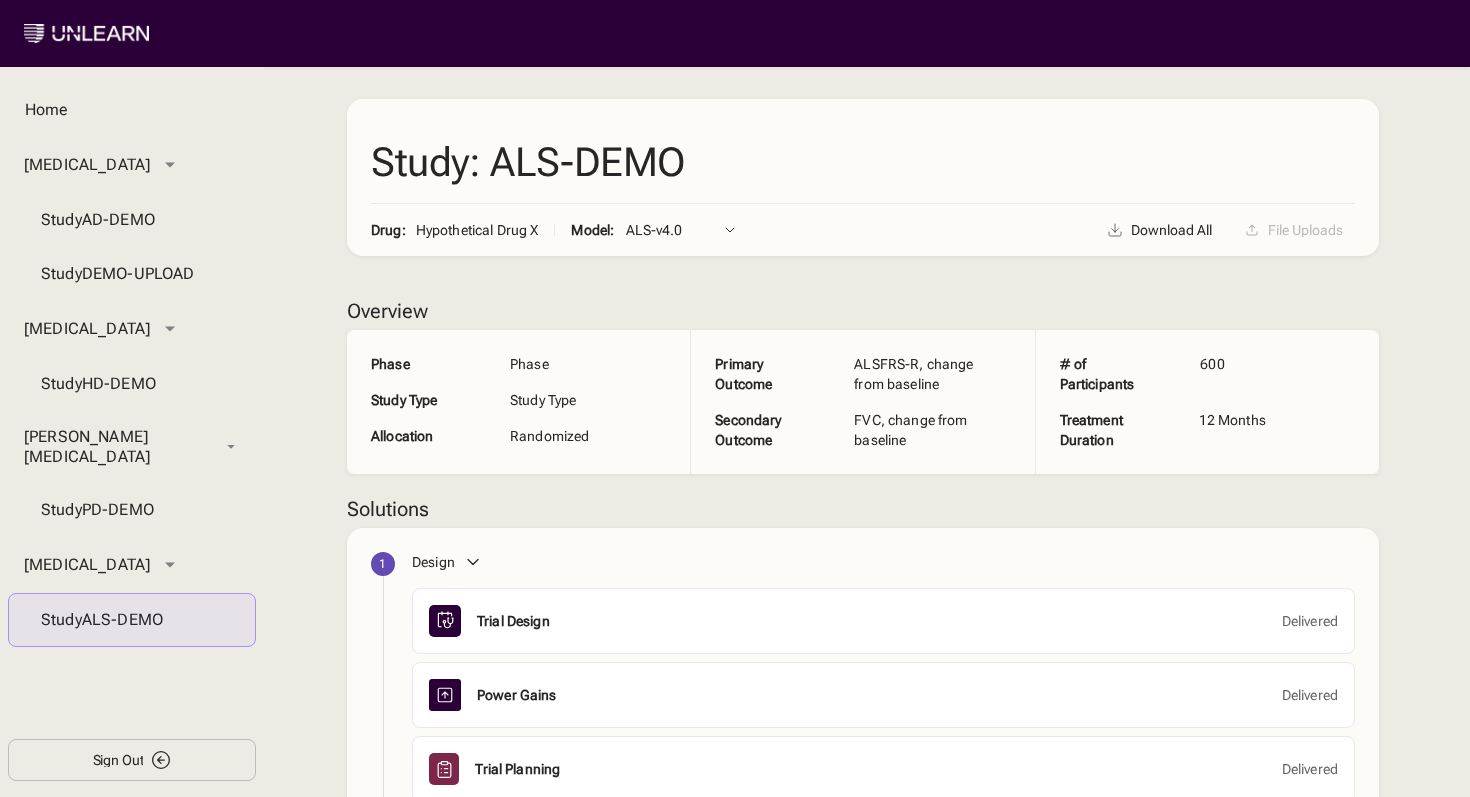 scroll, scrollTop: 185, scrollLeft: 0, axis: vertical 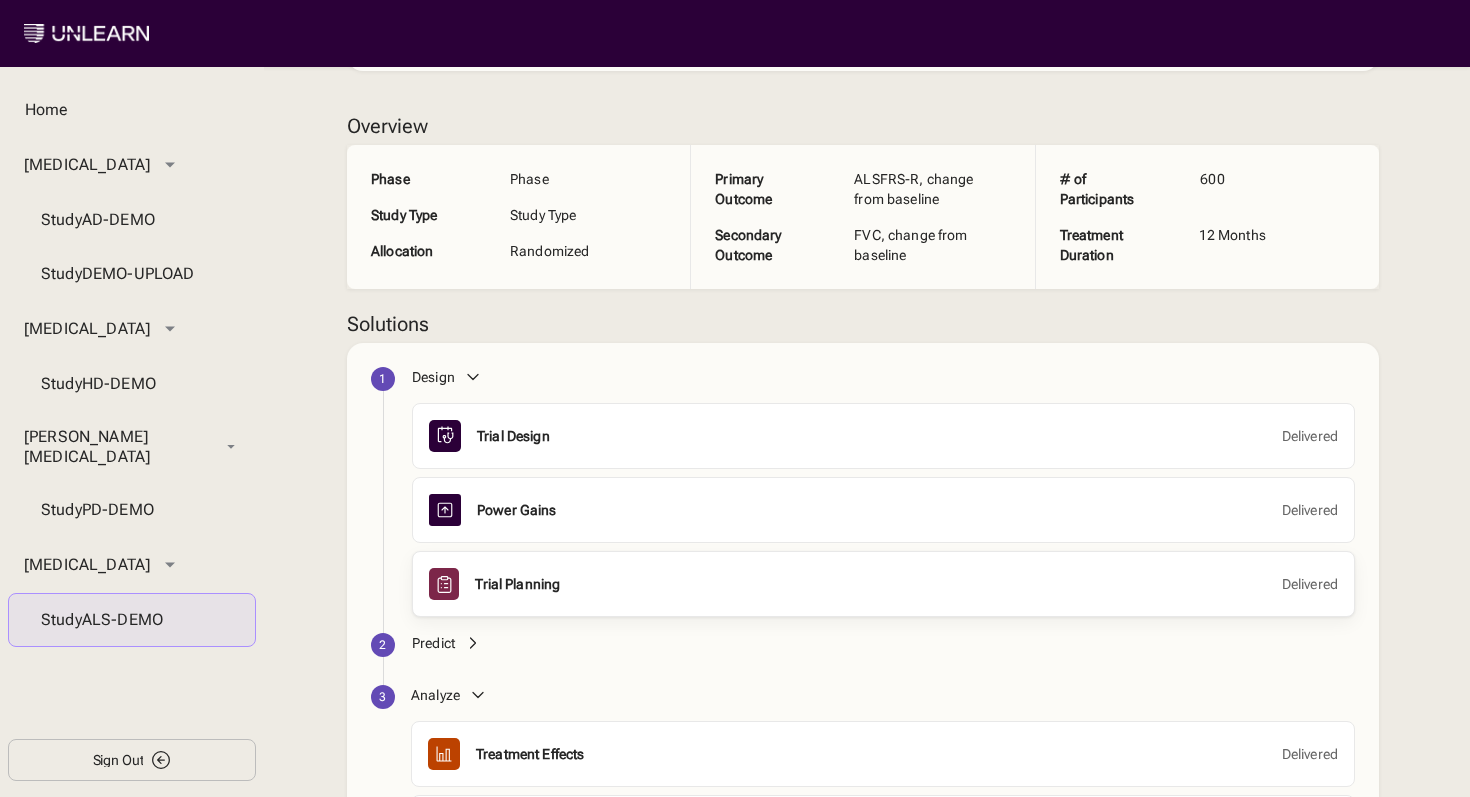 click on "Trial Planning" at bounding box center [517, 584] 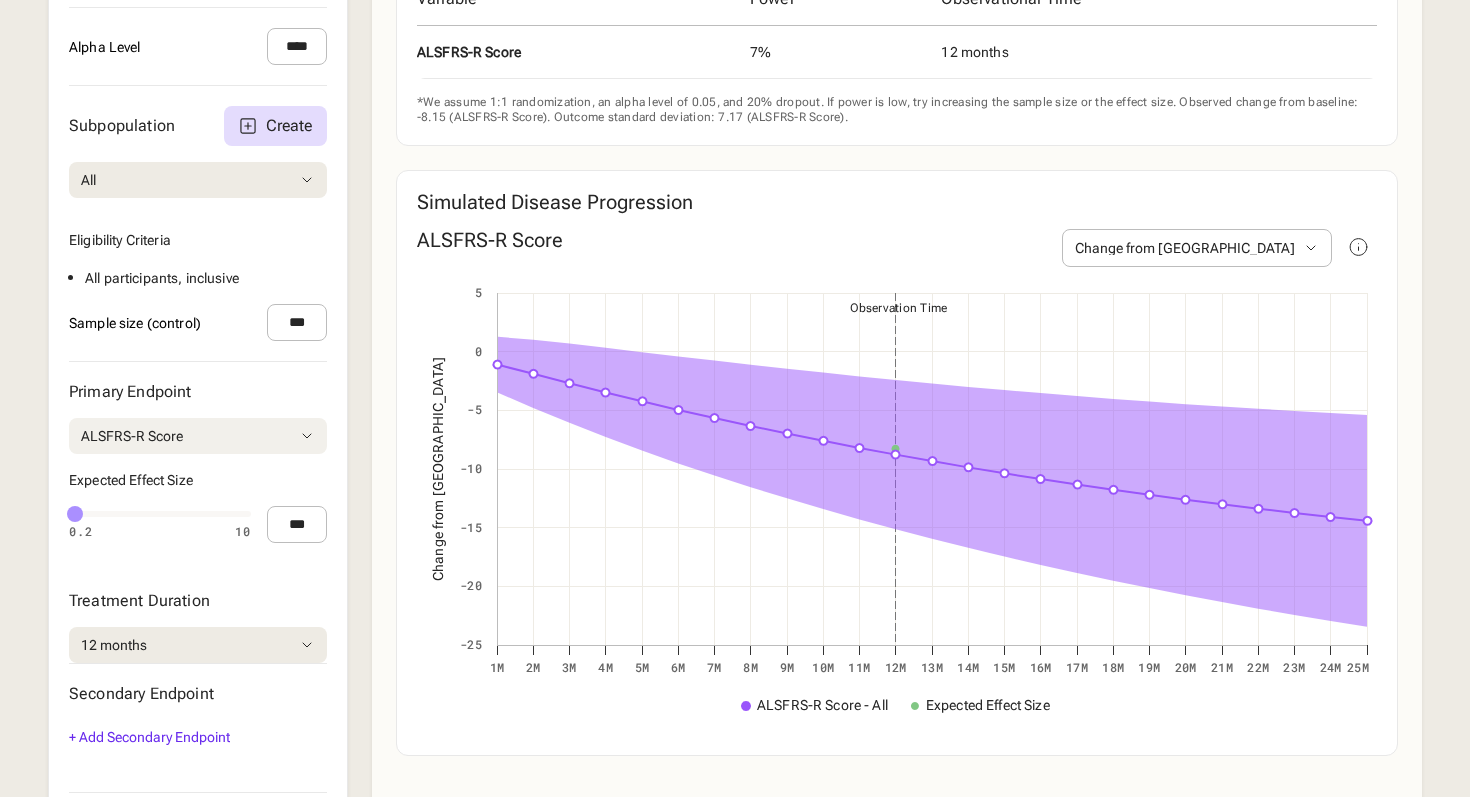 scroll, scrollTop: 736, scrollLeft: 0, axis: vertical 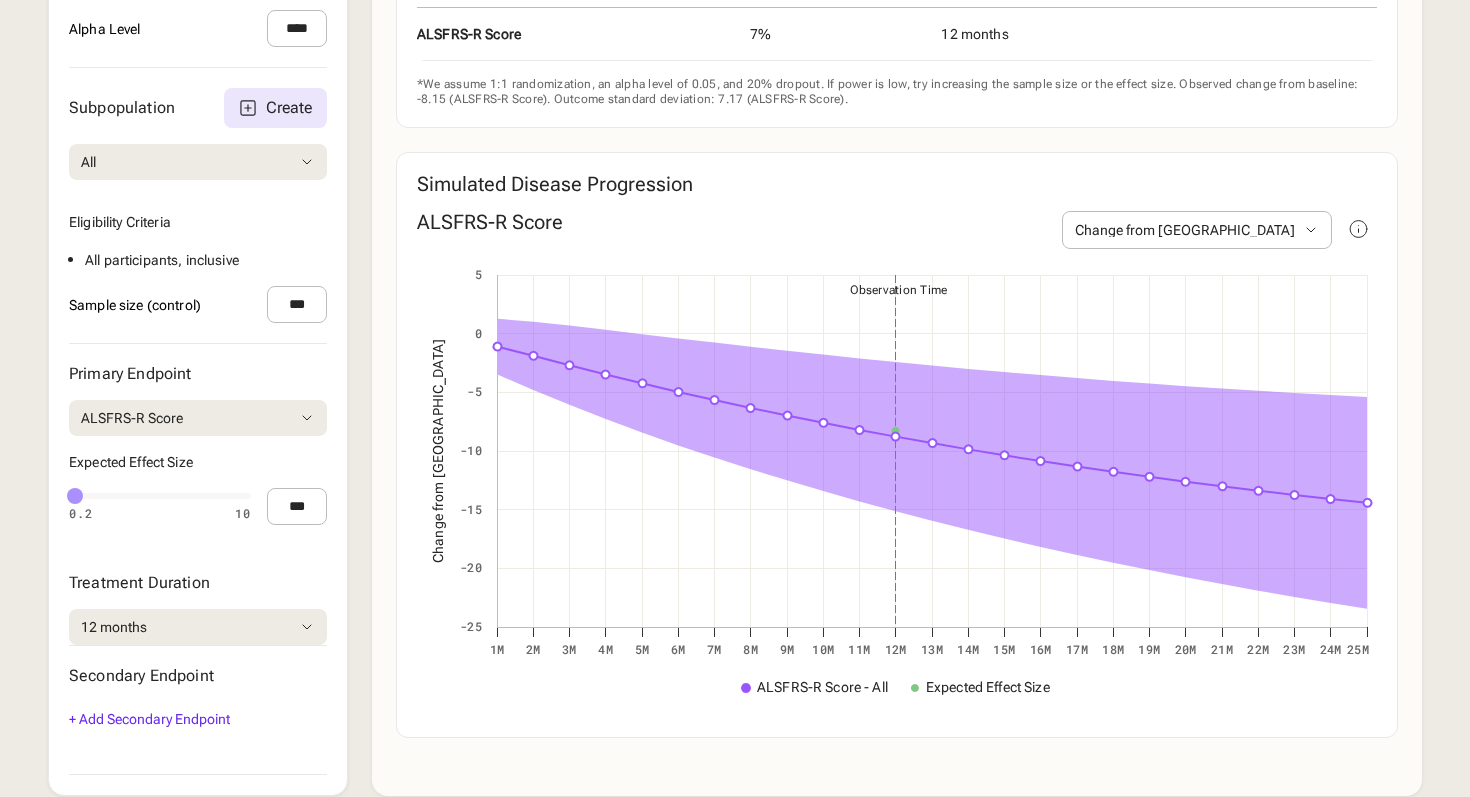 click on "Create" at bounding box center (275, 108) 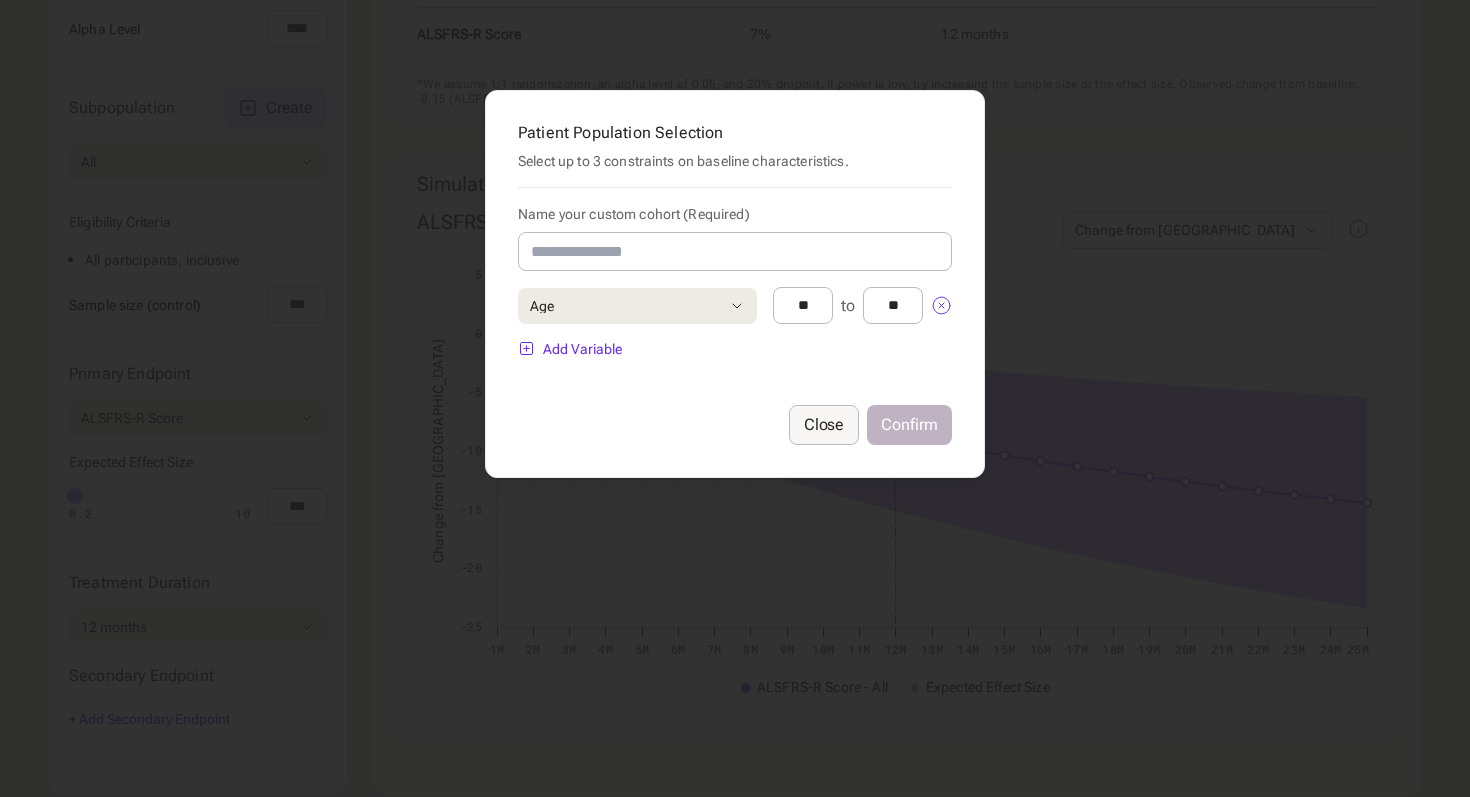 click on "Close" at bounding box center [824, 425] 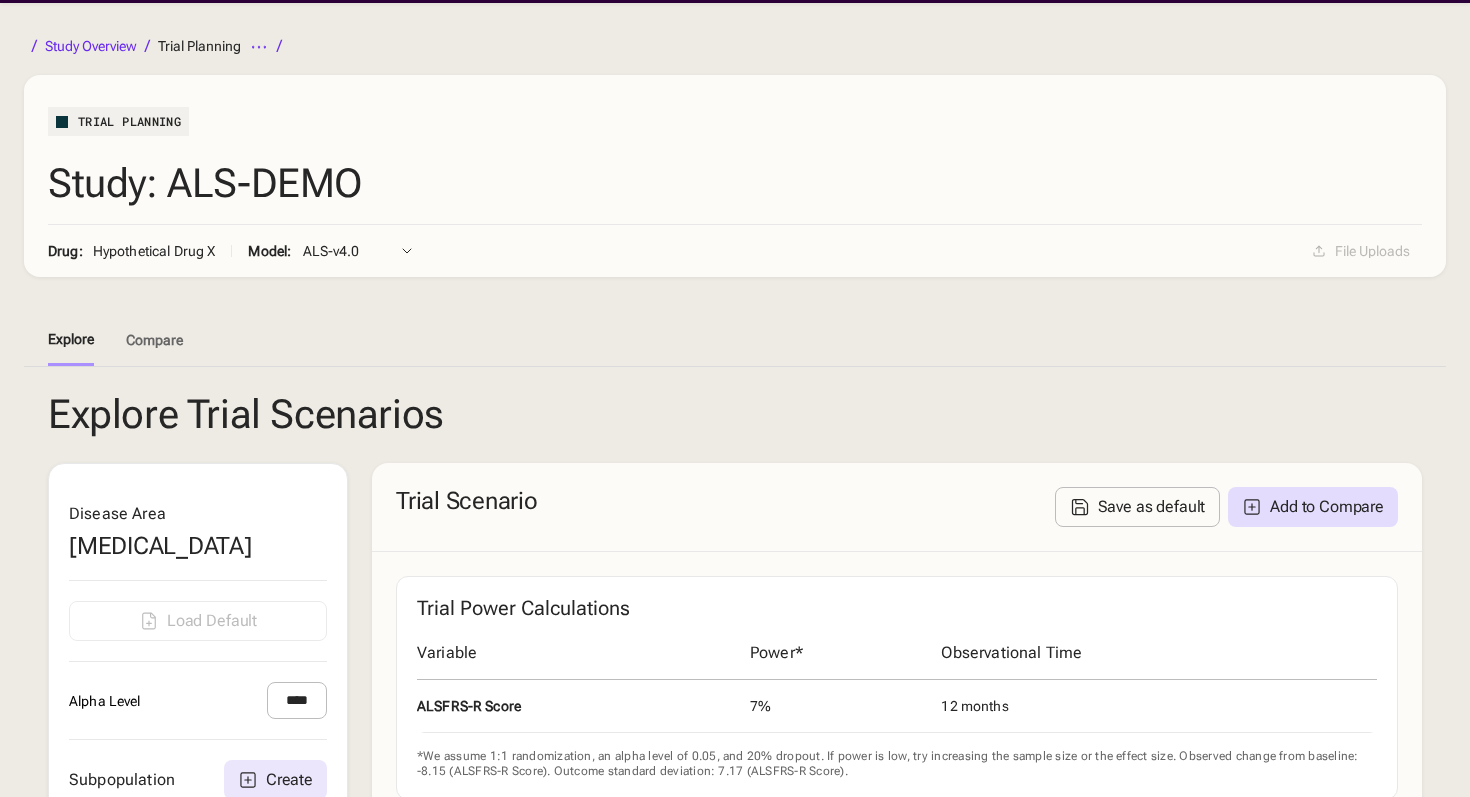 scroll, scrollTop: 0, scrollLeft: 0, axis: both 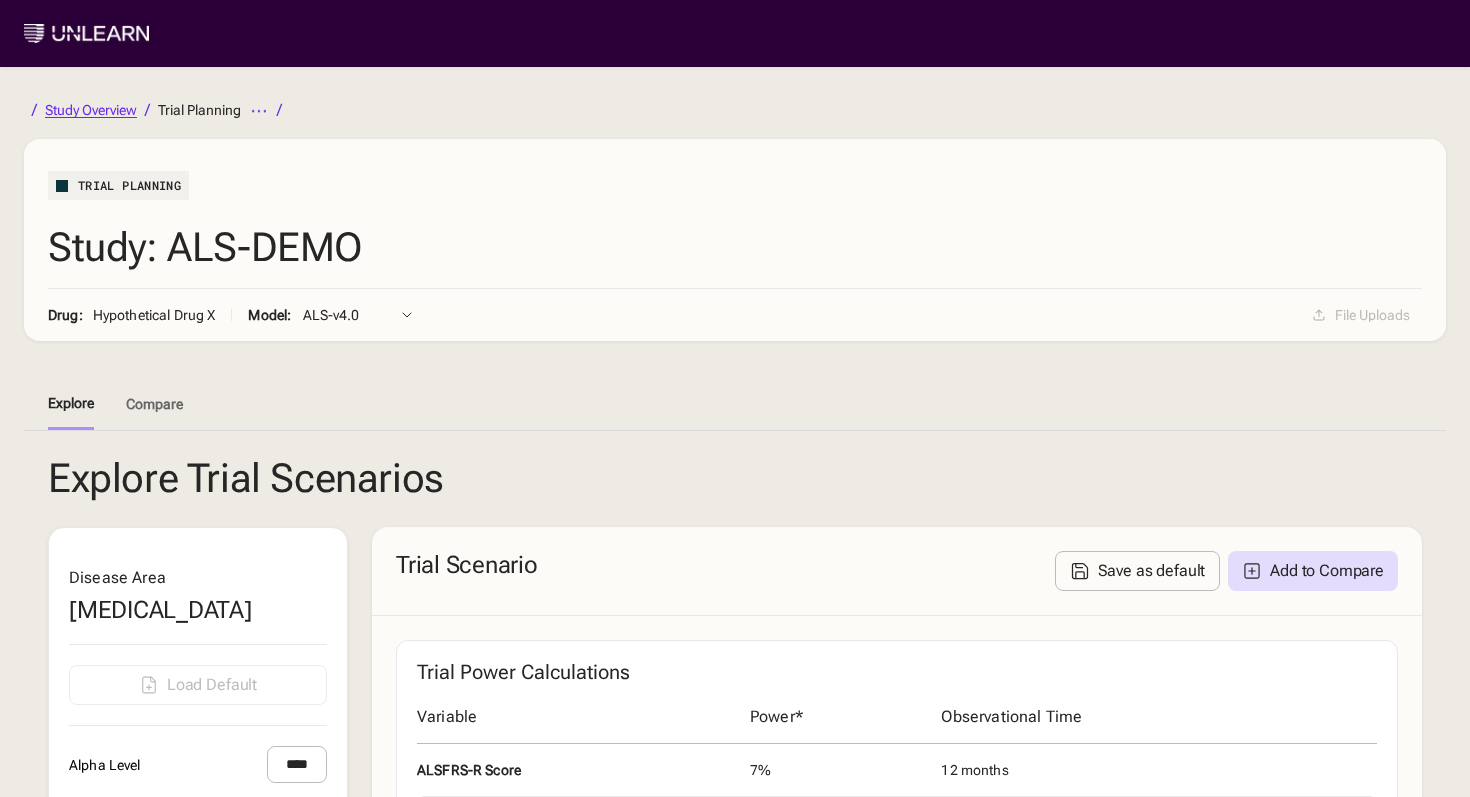 click on "Study Overview" at bounding box center (91, 110) 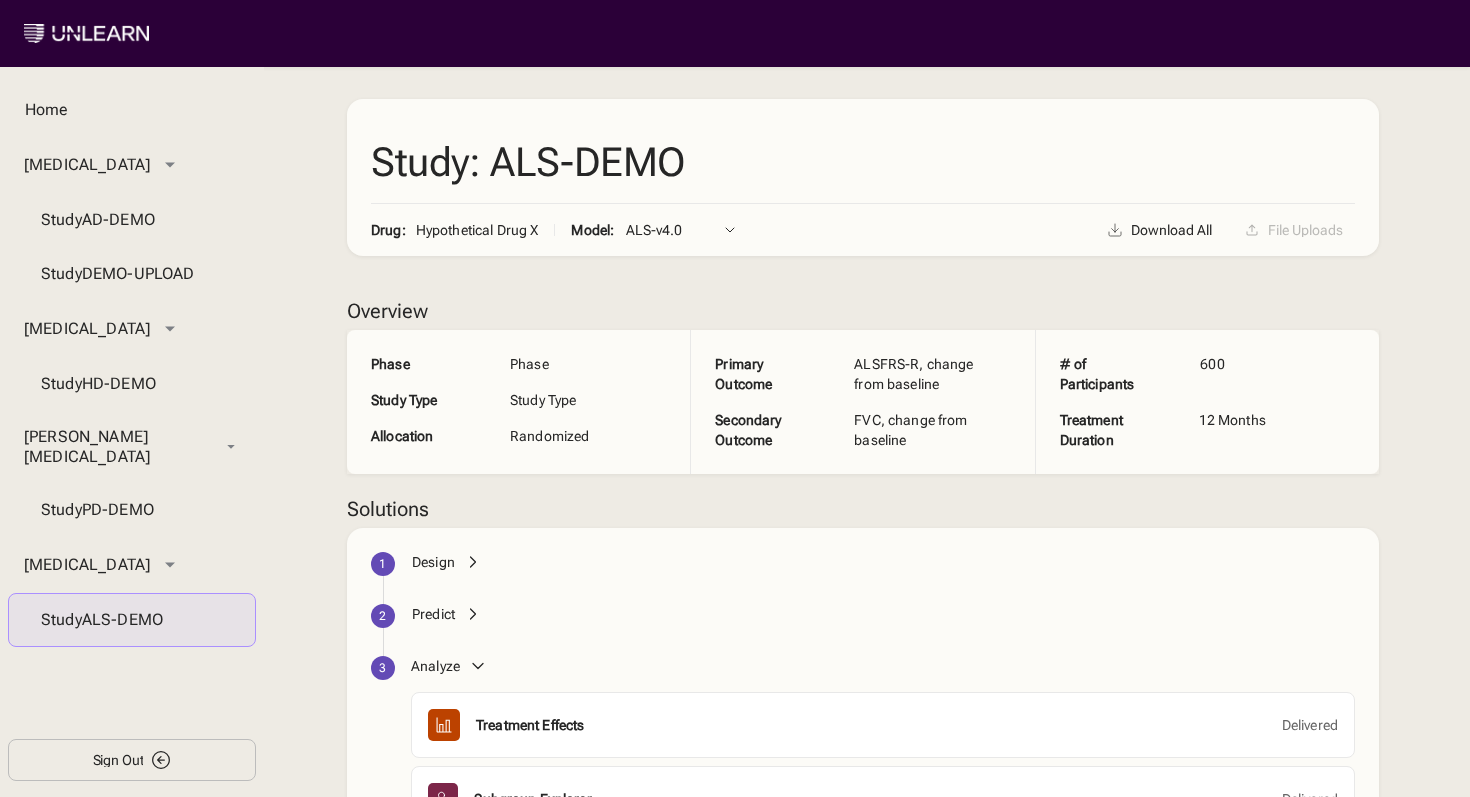 scroll, scrollTop: 187, scrollLeft: 0, axis: vertical 